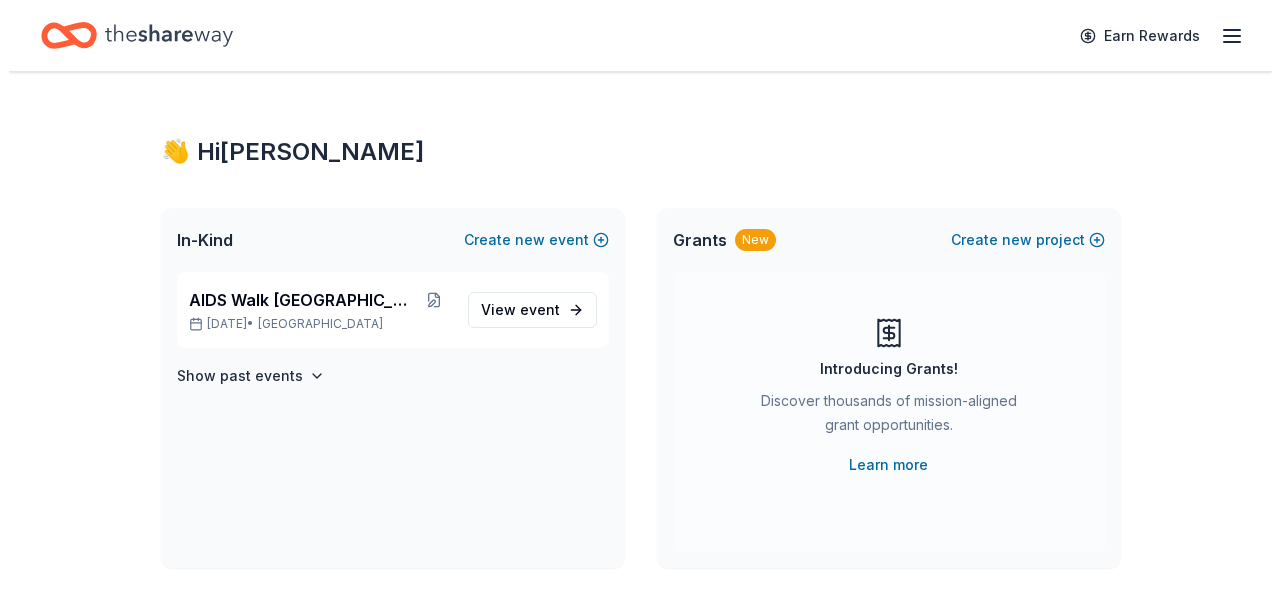 scroll, scrollTop: 0, scrollLeft: 0, axis: both 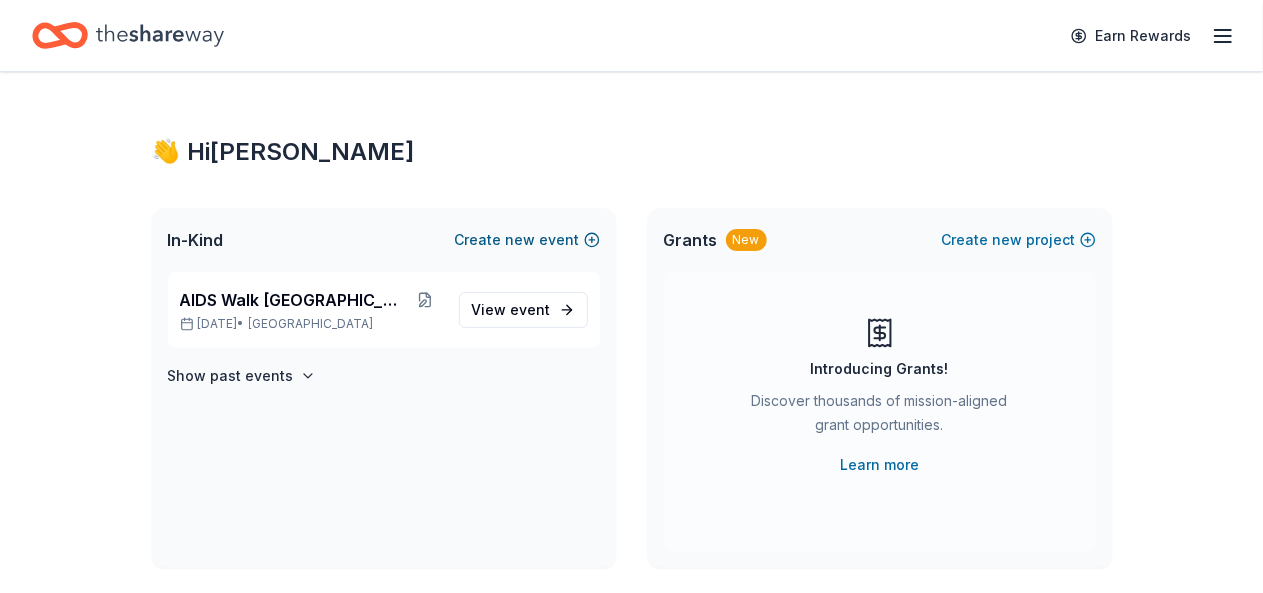 click on "Create  new  event" at bounding box center (527, 240) 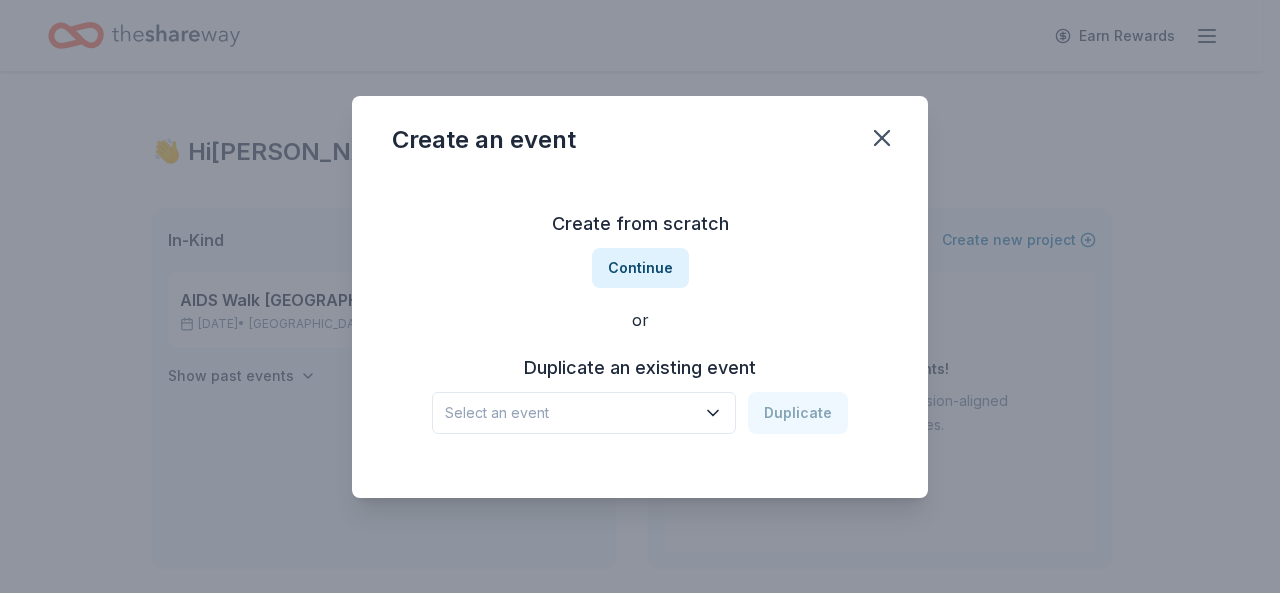 click 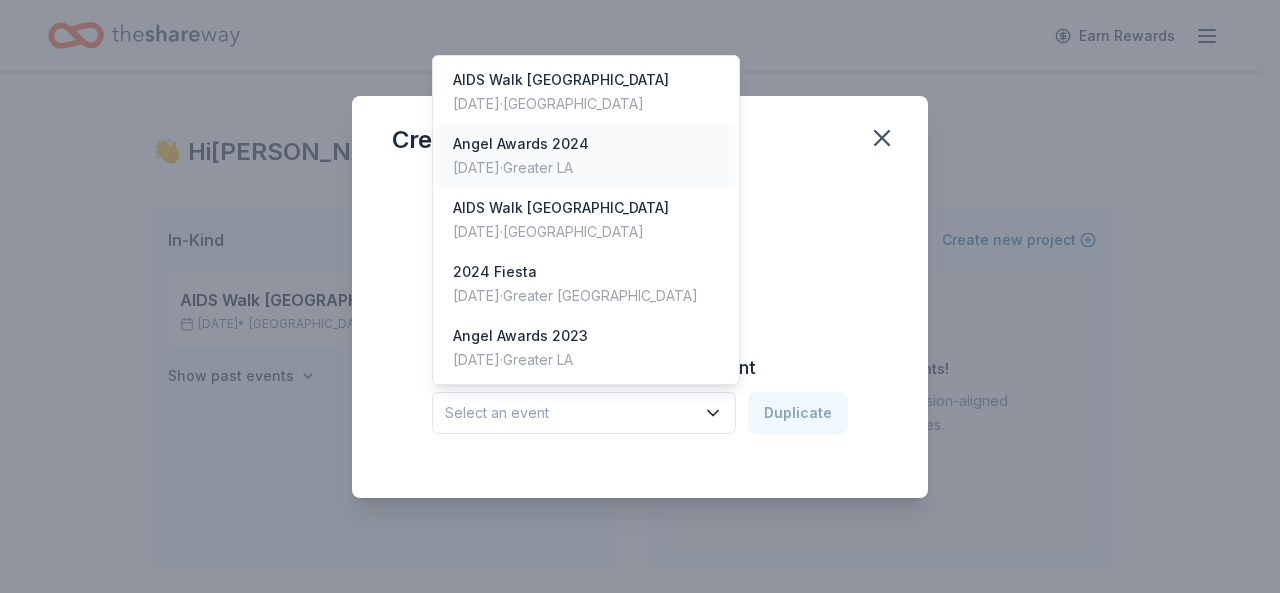 click on "Angel Awards [DATE], 2024  ·  Greater LA" at bounding box center (586, 156) 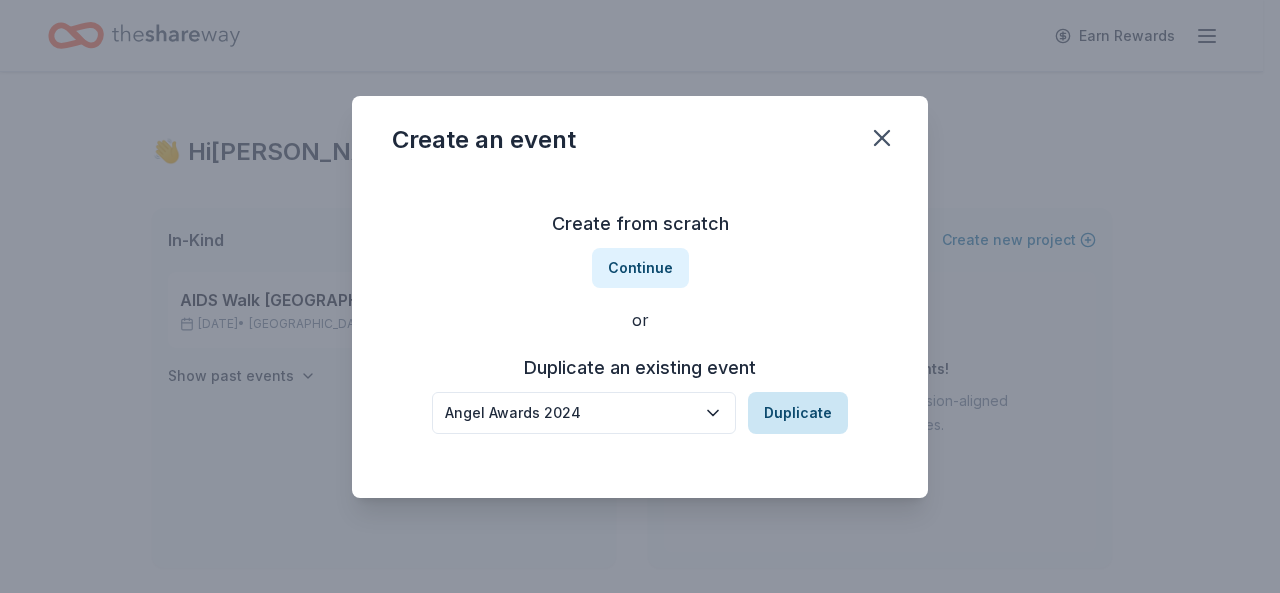click on "Duplicate" at bounding box center (798, 413) 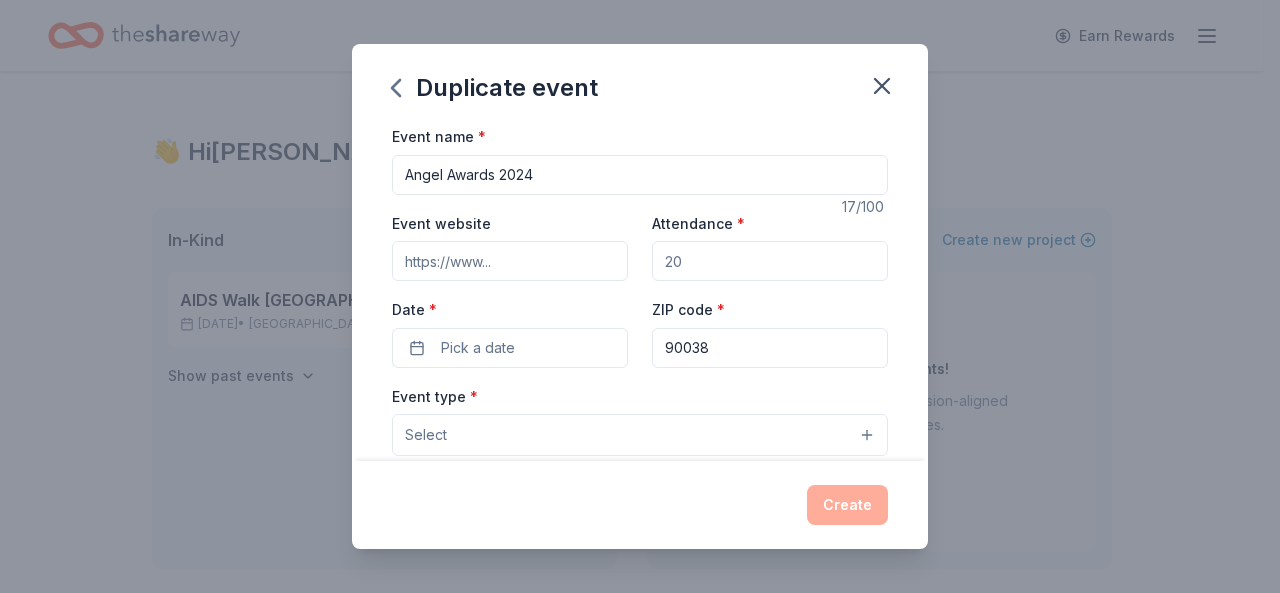 click on "Angel Awards 2024" at bounding box center (640, 175) 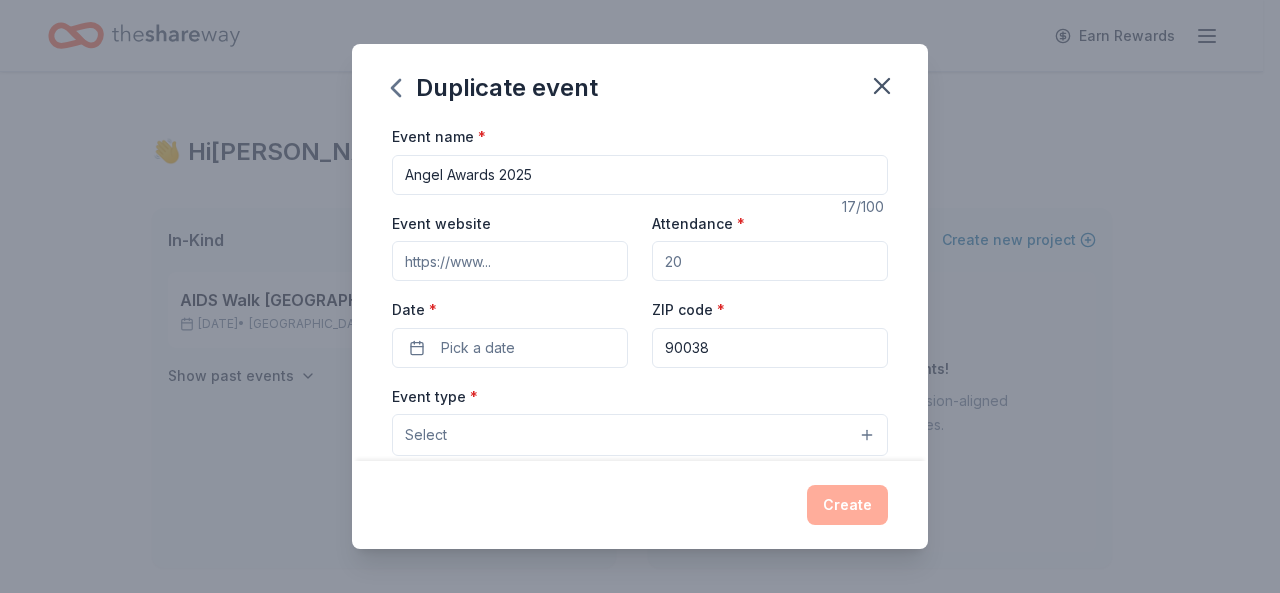 type on "Angel Awards 2025" 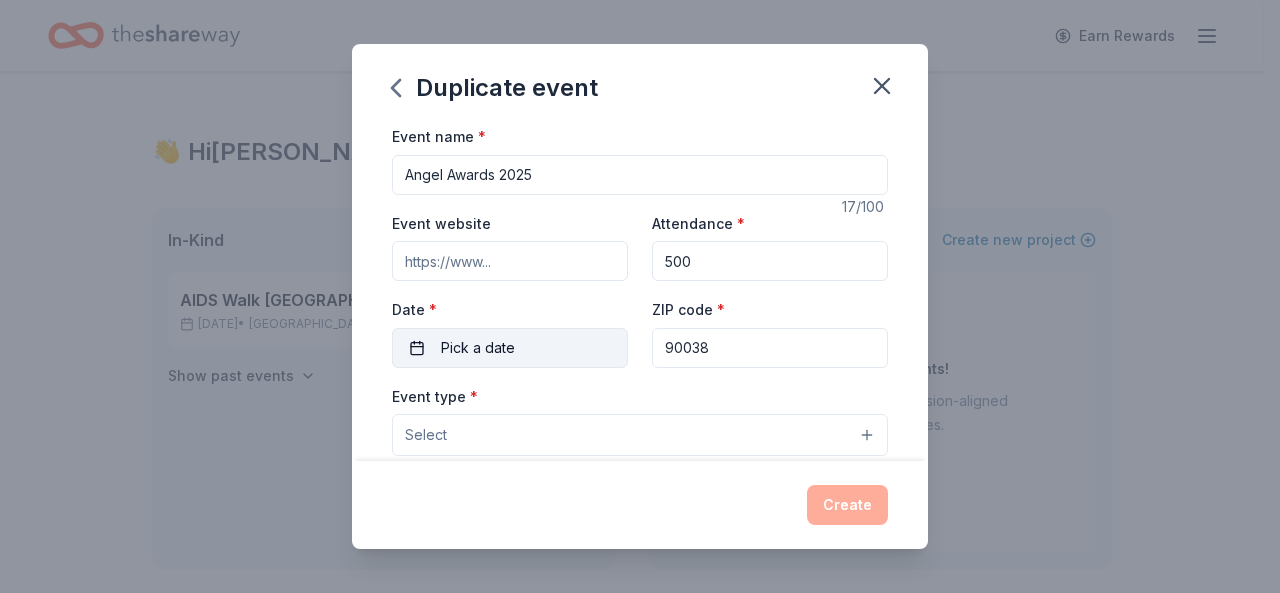 type on "500" 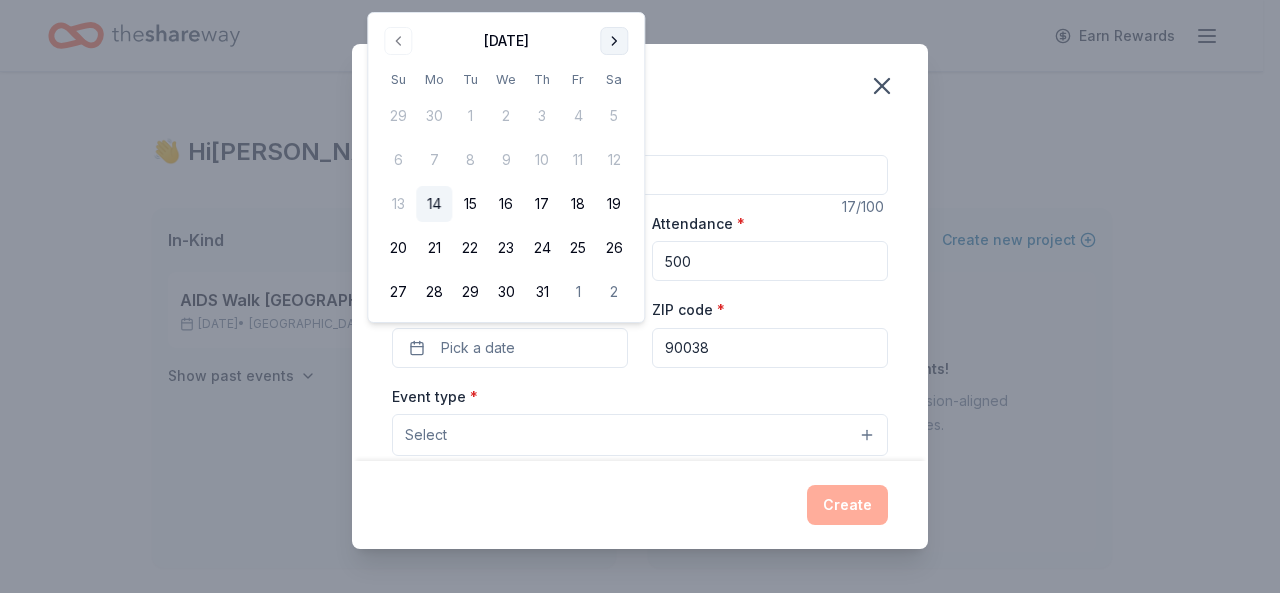 click at bounding box center [614, 41] 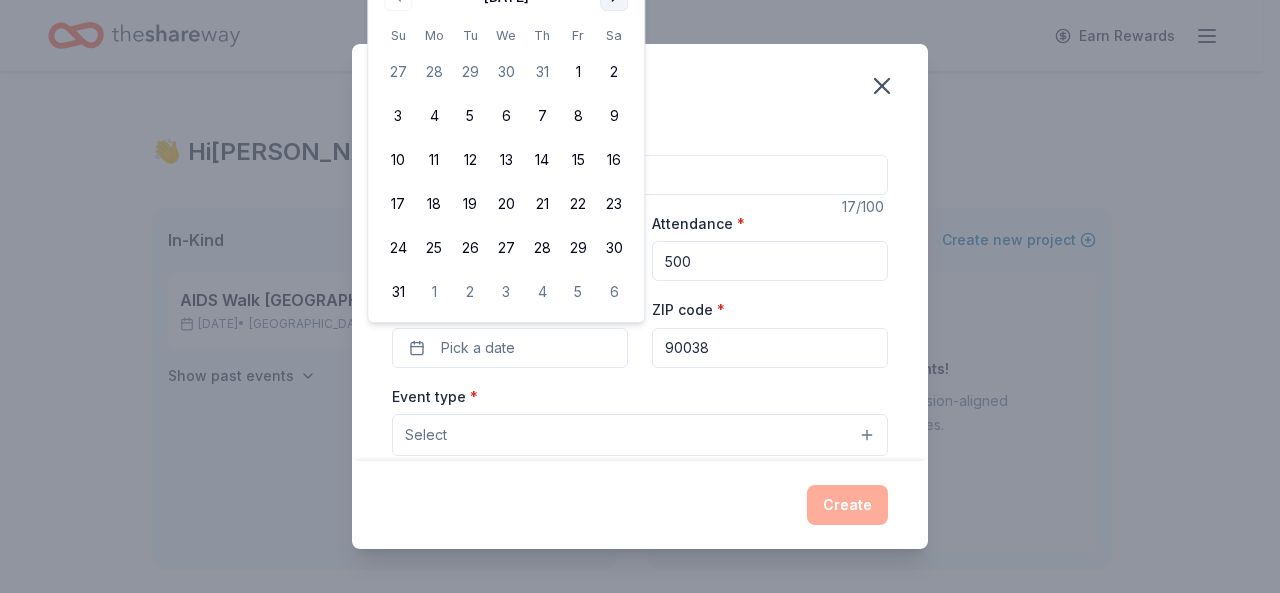 click on "27 28 29 30 31 1 2 3 4 5 6 7 8 9 10 11 12 13 14 15 16 17 18 19 20 21 22 23 24 25 26 27 28 29 30 31 1 2 3 4 5 6" at bounding box center (506, 178) 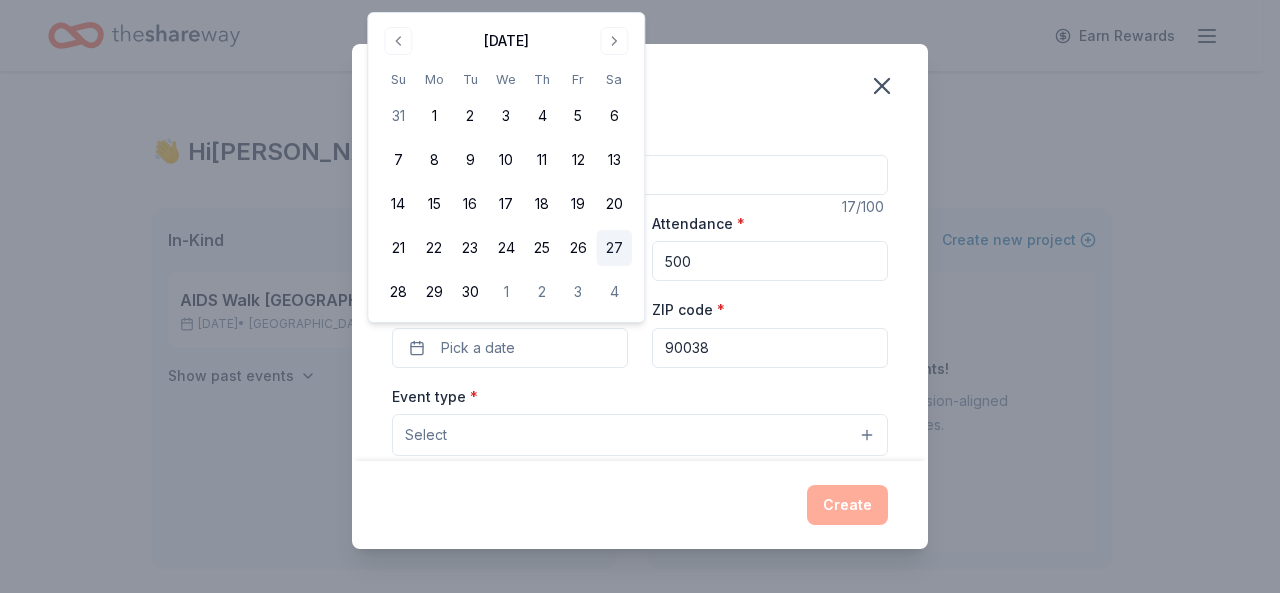 click on "27" at bounding box center (614, 248) 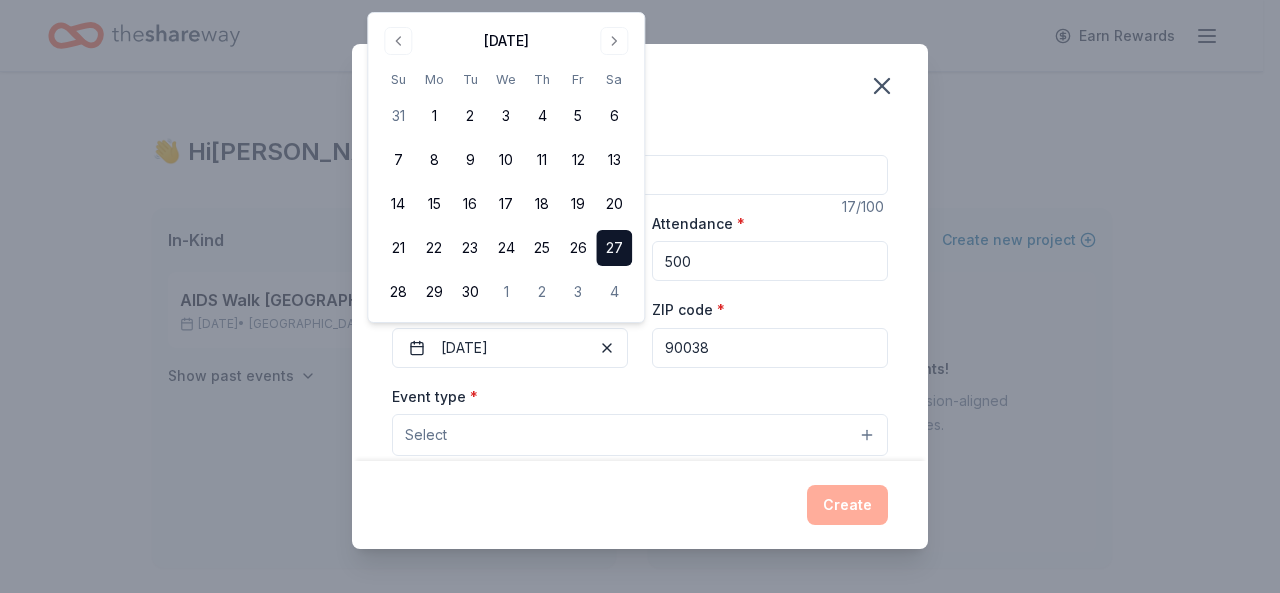click on "Select" at bounding box center [640, 435] 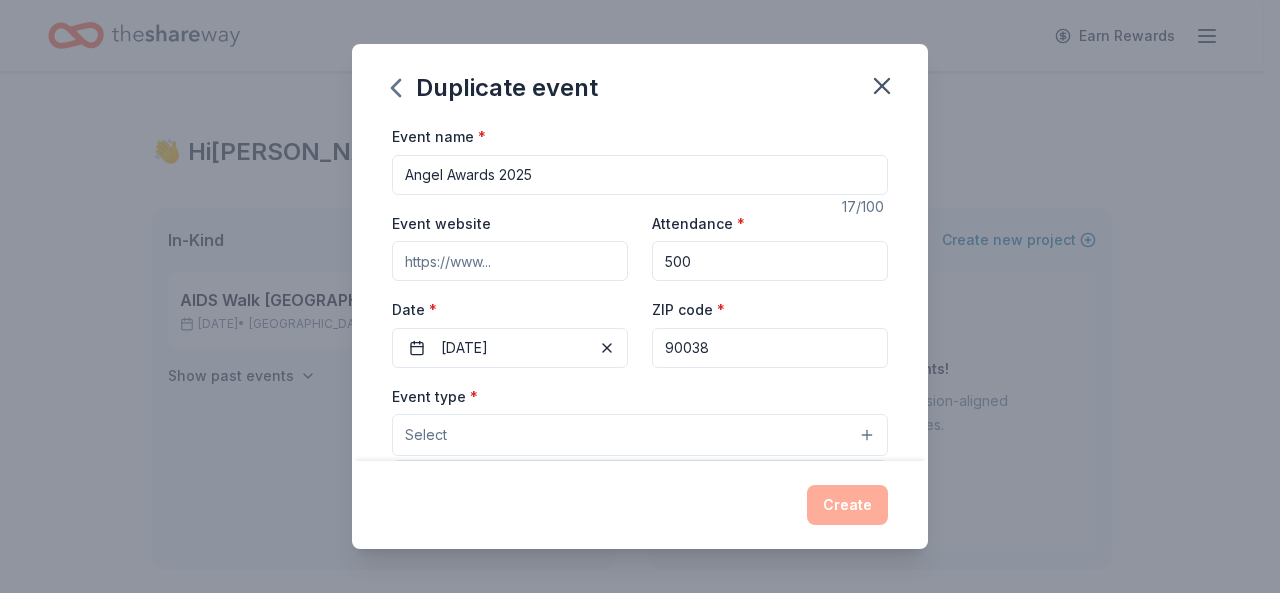 click on "Select" at bounding box center [640, 435] 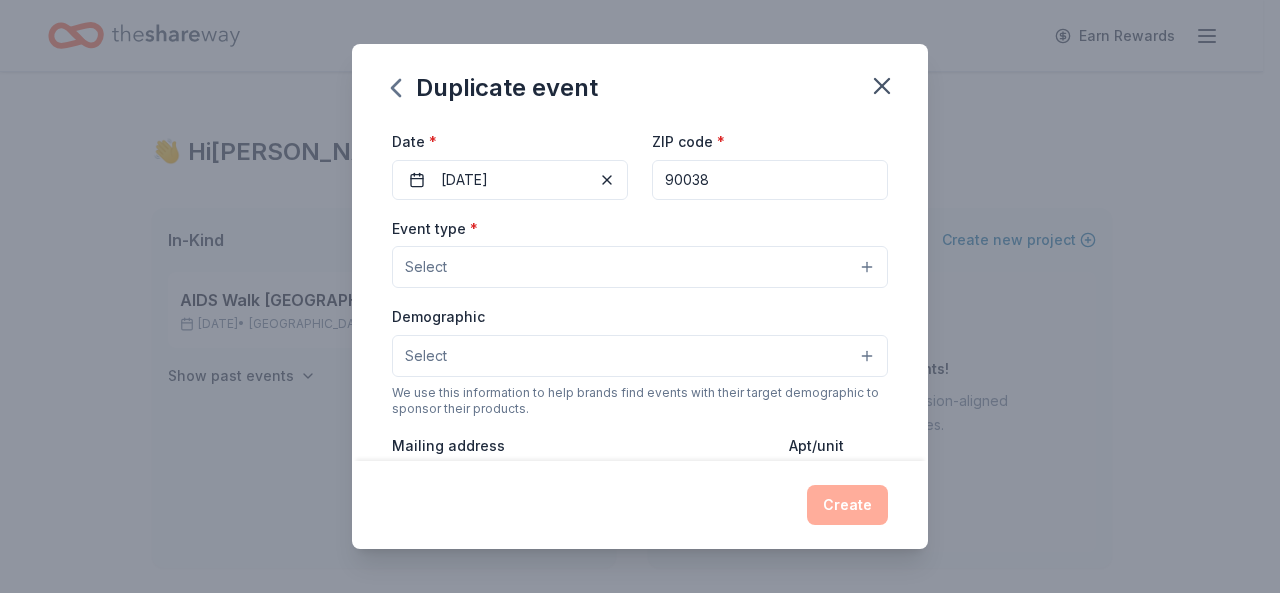 scroll, scrollTop: 176, scrollLeft: 0, axis: vertical 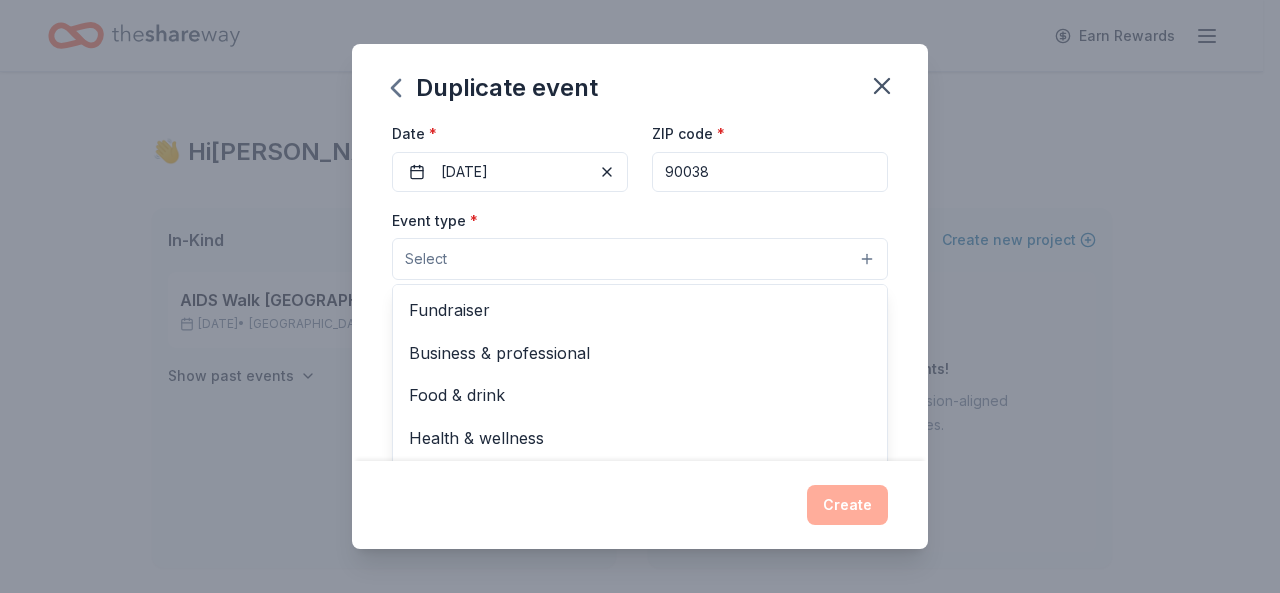click on "Select" at bounding box center [640, 259] 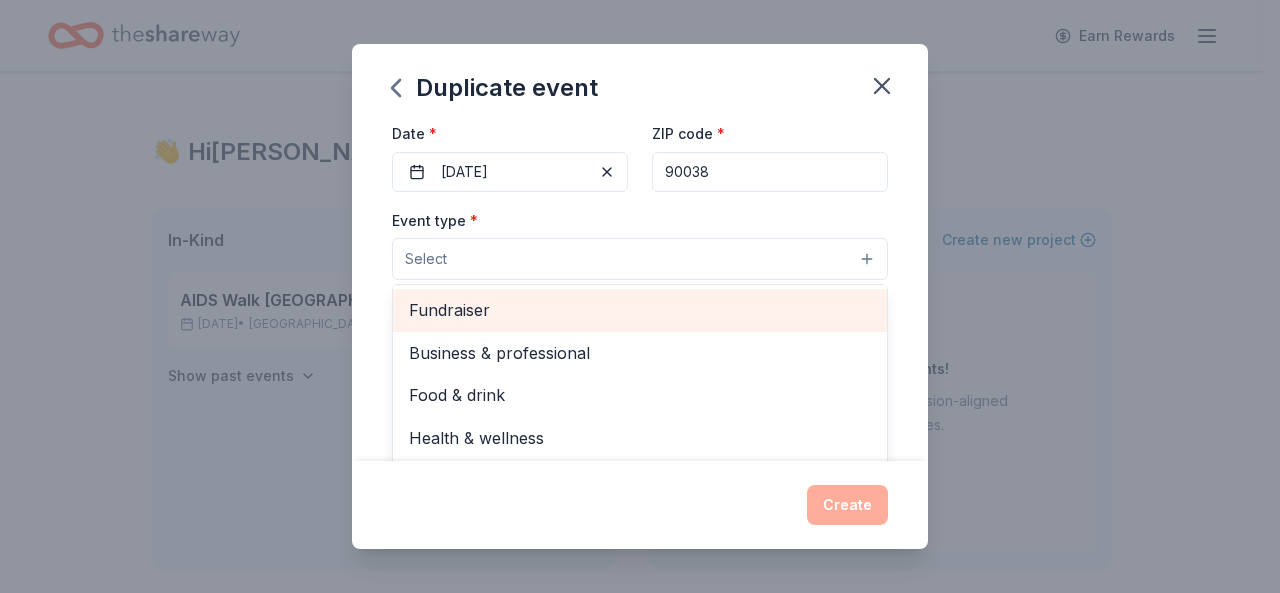click on "Fundraiser" at bounding box center [640, 310] 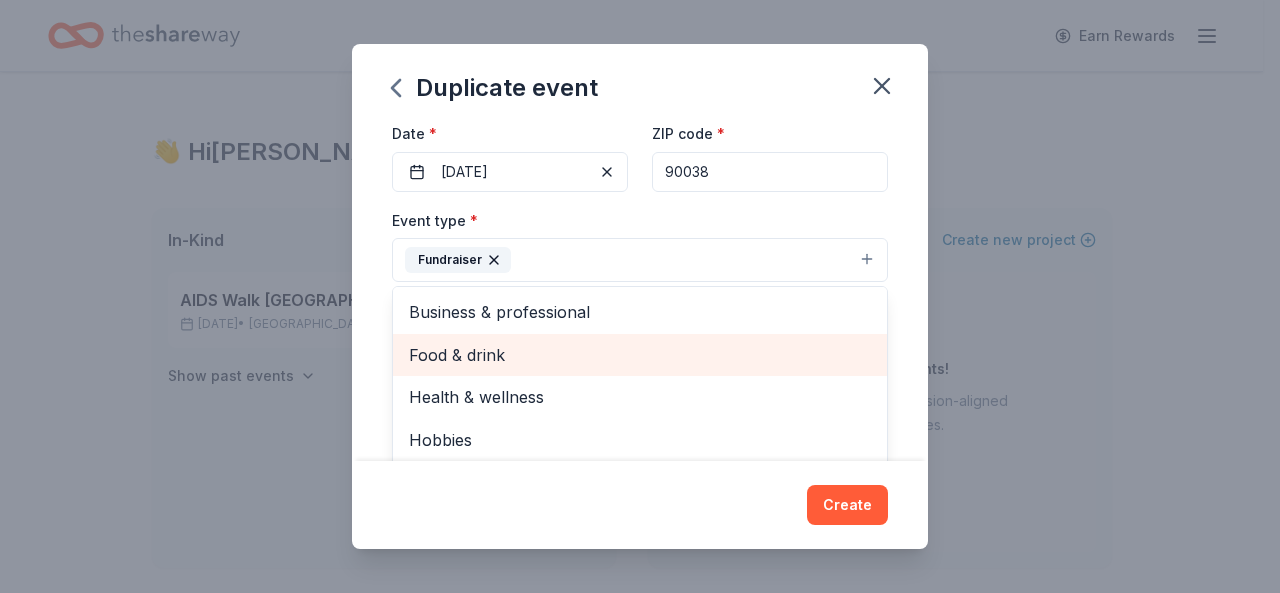 click on "Food & drink" at bounding box center [640, 355] 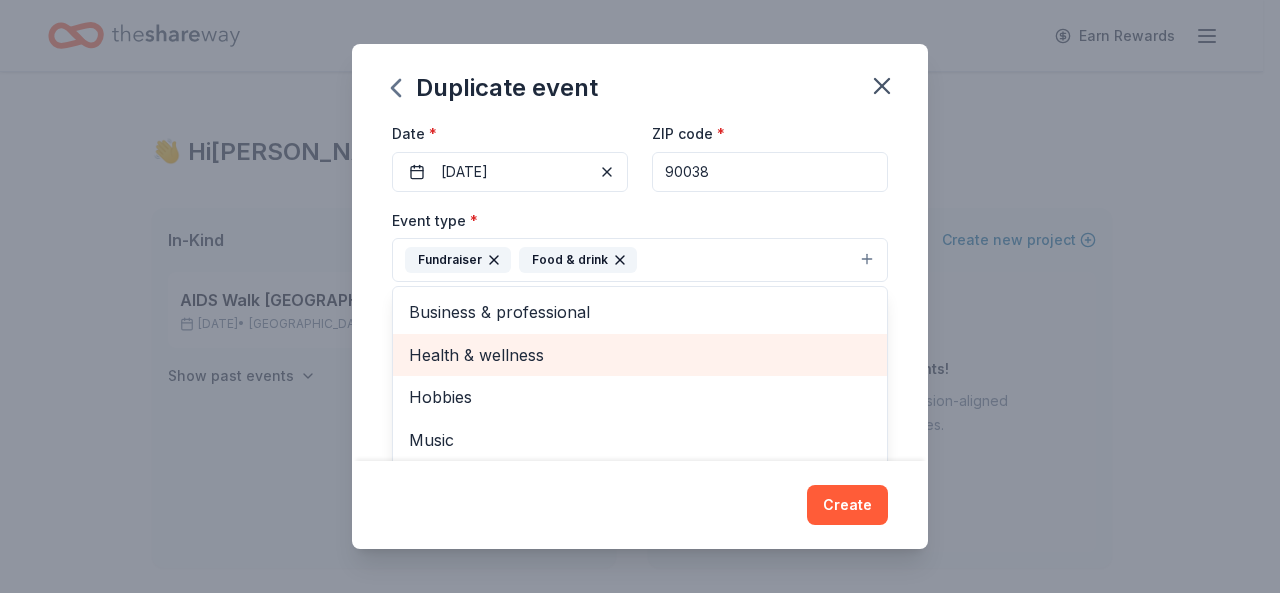 click on "Health & wellness" at bounding box center [640, 355] 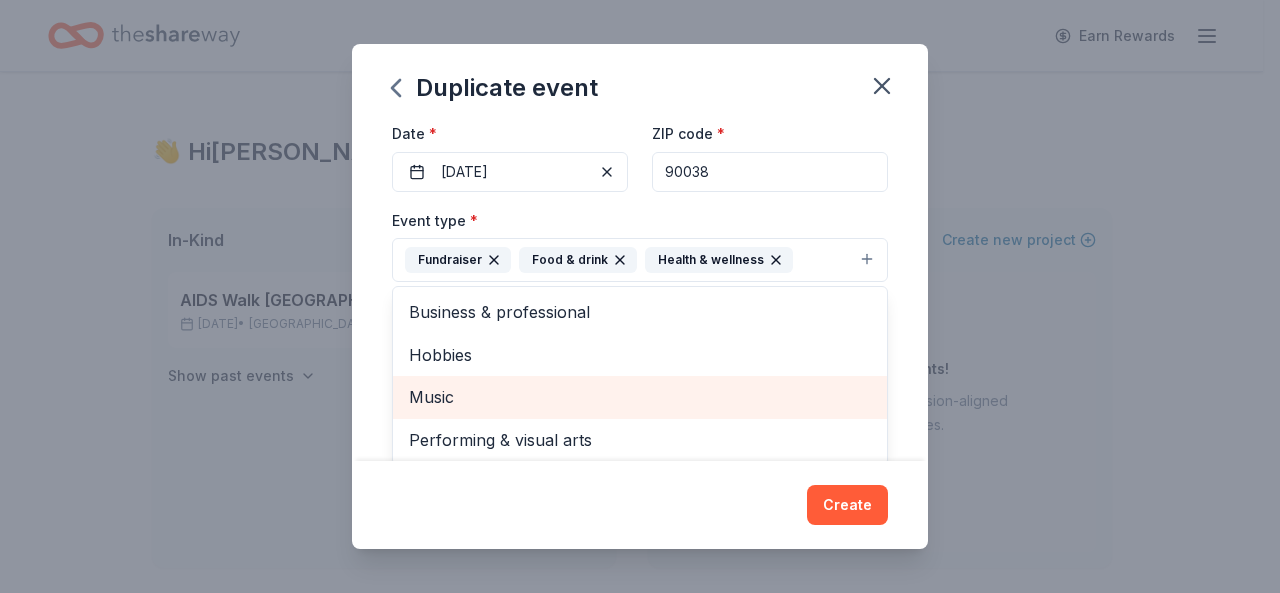 click on "Music" at bounding box center (640, 397) 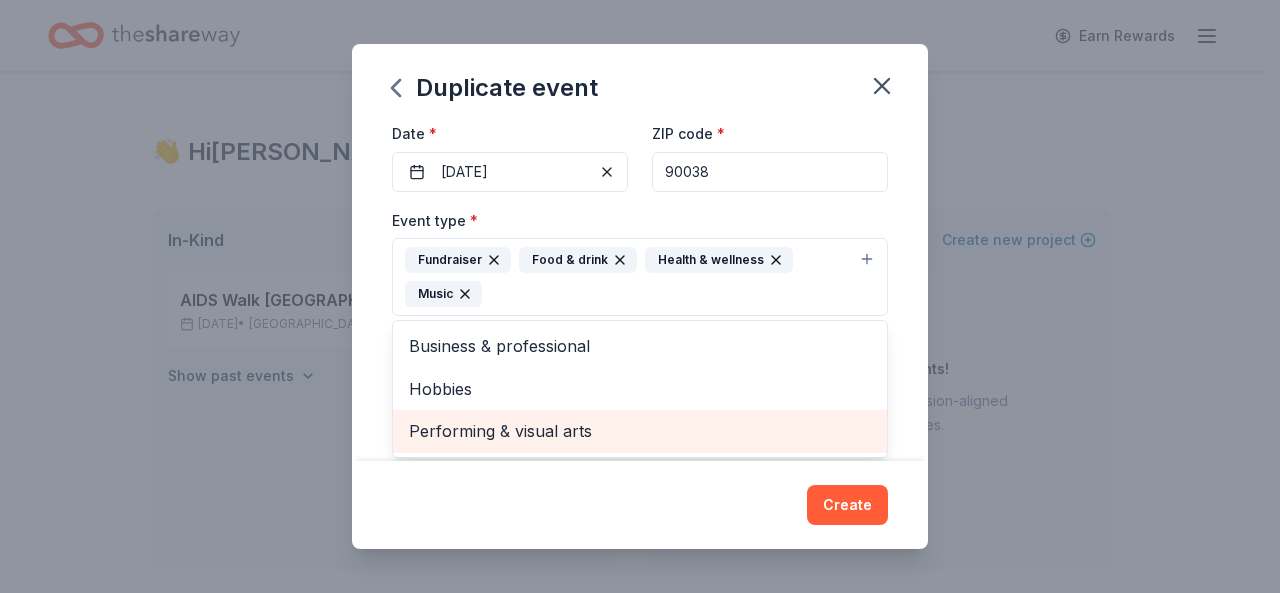 click on "Performing & visual arts" at bounding box center (640, 431) 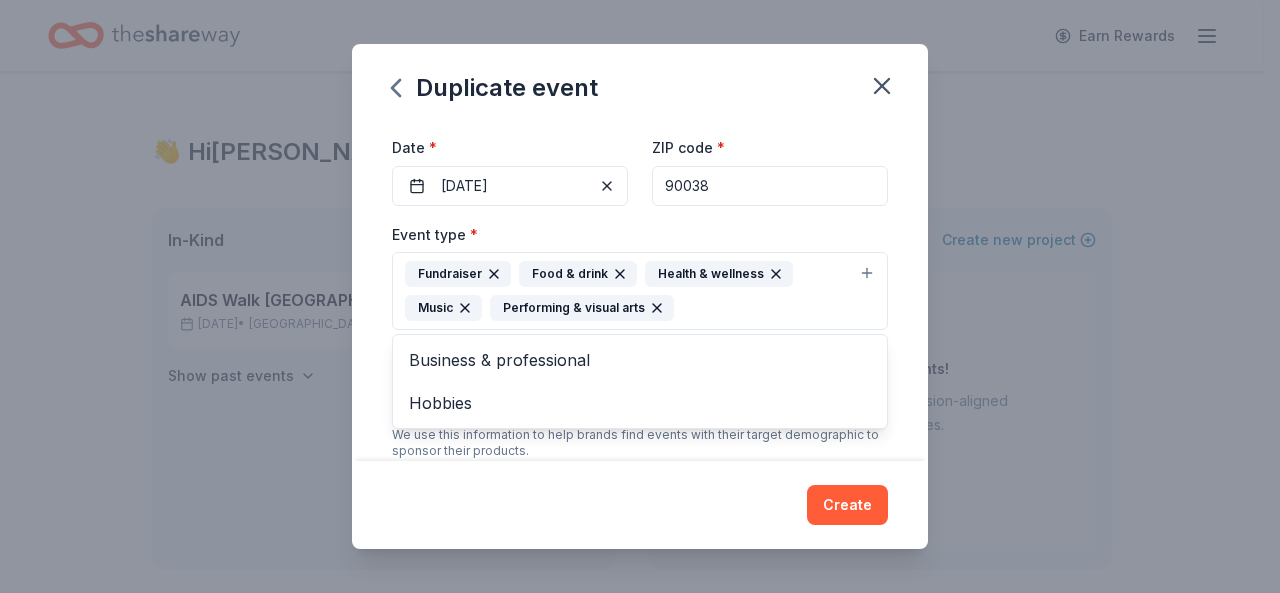 scroll, scrollTop: 158, scrollLeft: 0, axis: vertical 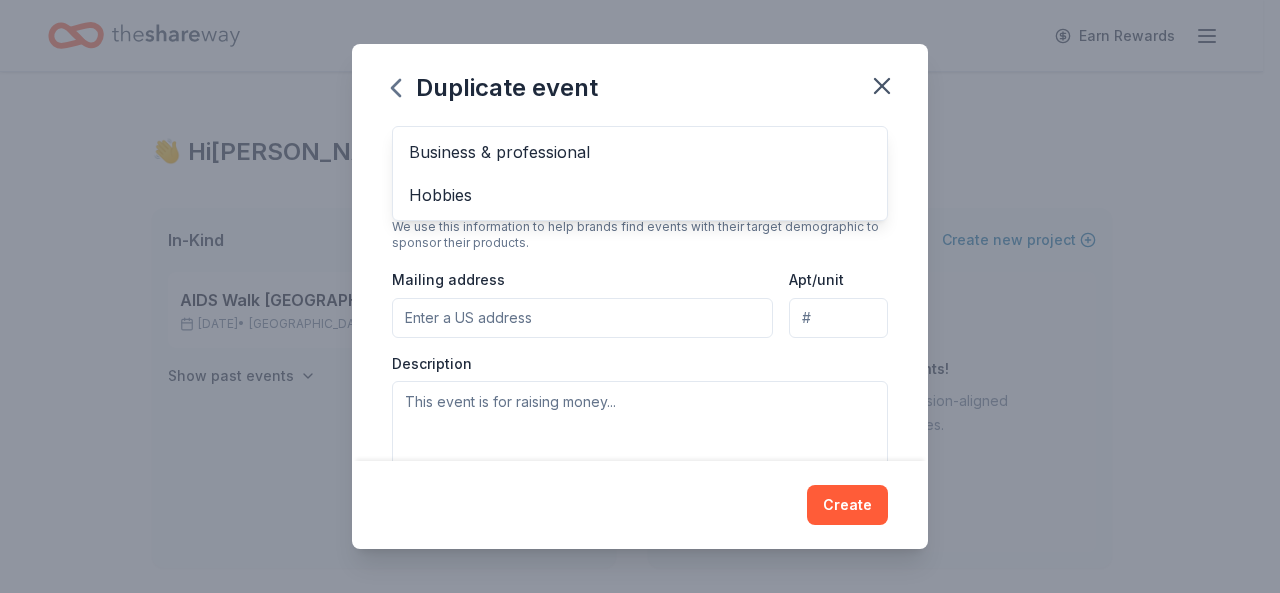 click on "Event type * Fundraiser Food & drink Health & wellness Music Performing & visual arts Business & professional Hobbies Demographic Select We use this information to help brands find events with their target demographic to sponsor their products. Mailing address Apt/unit Description" at bounding box center (640, 242) 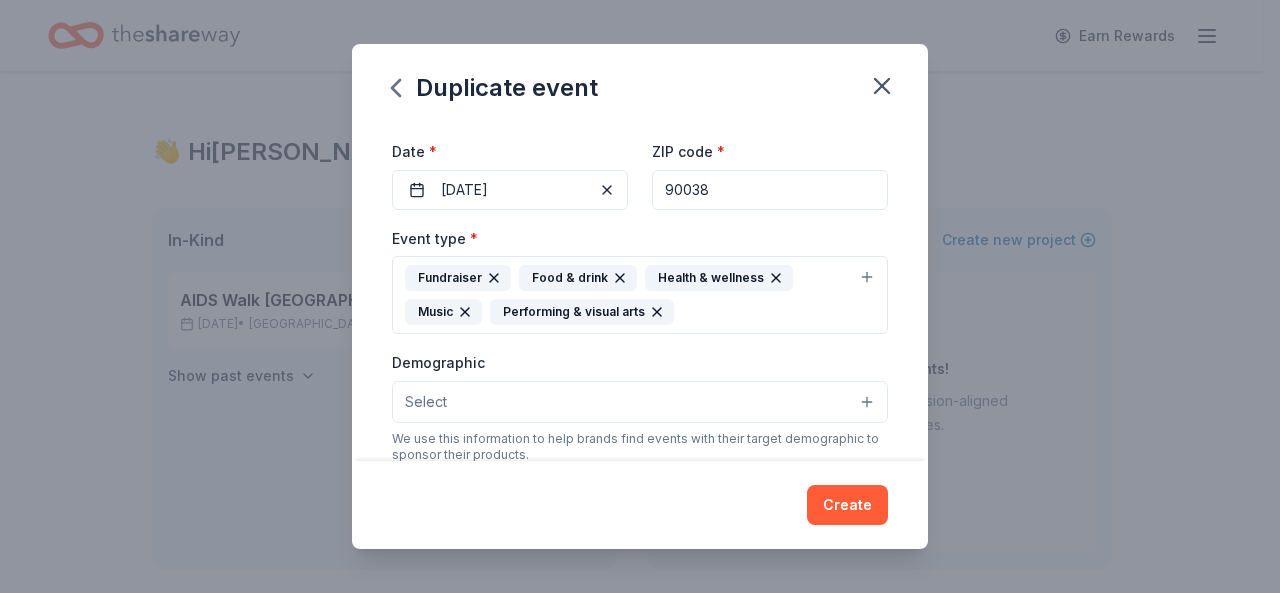 click on "Select" at bounding box center (640, 402) 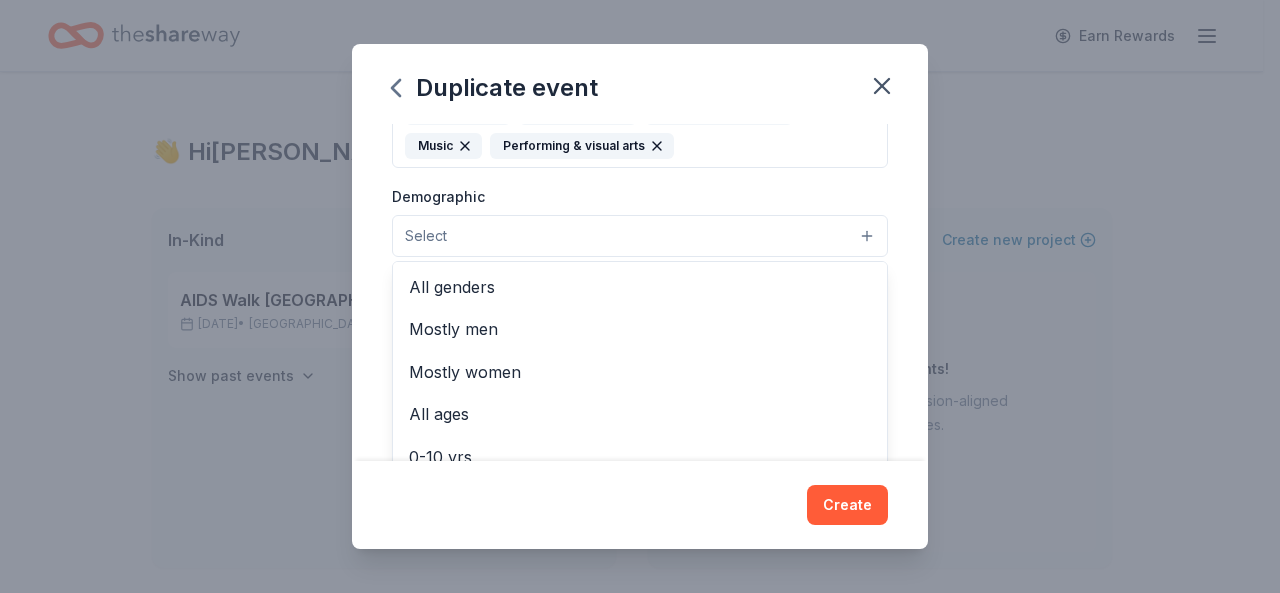 scroll, scrollTop: 330, scrollLeft: 0, axis: vertical 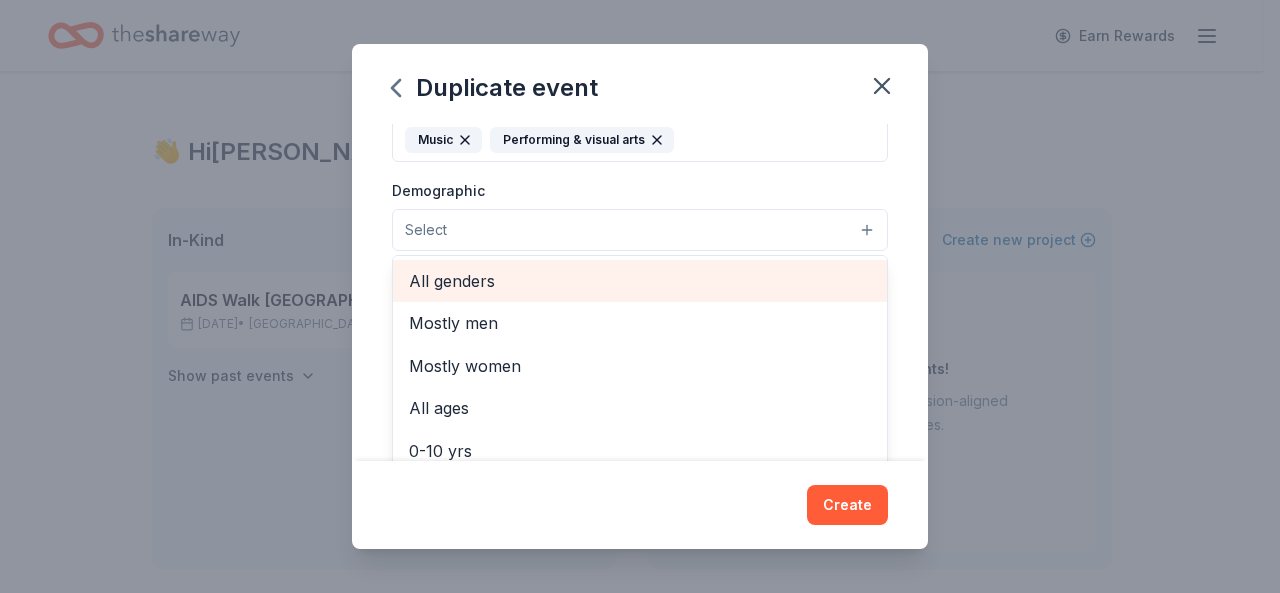click on "All genders" at bounding box center (640, 281) 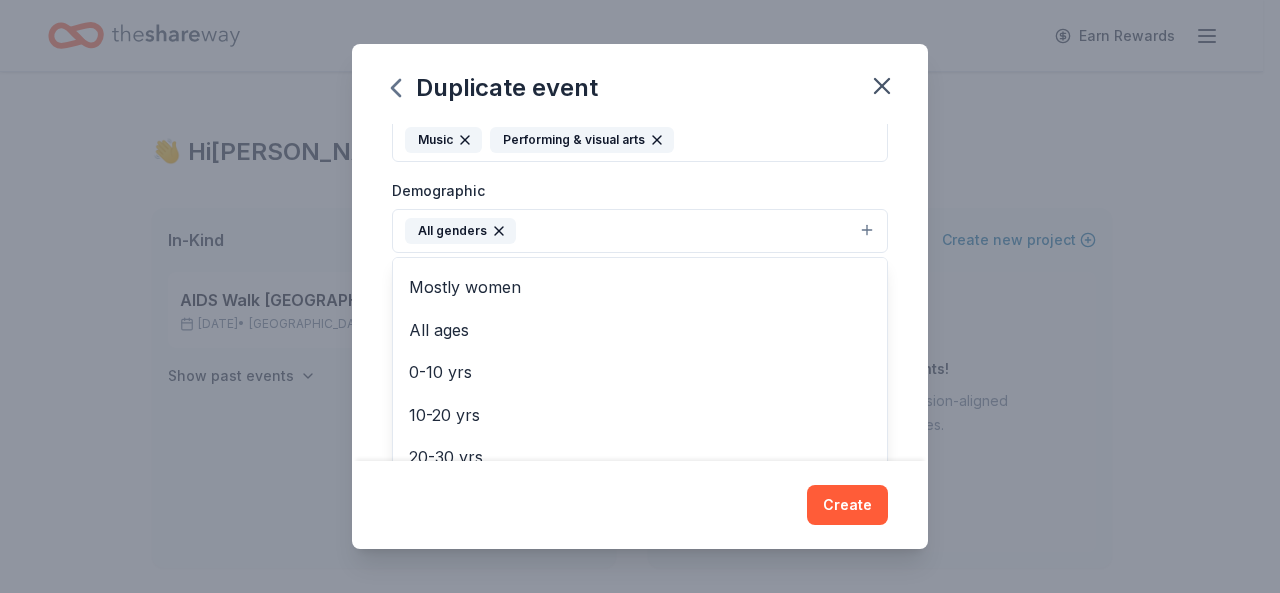 scroll, scrollTop: 0, scrollLeft: 0, axis: both 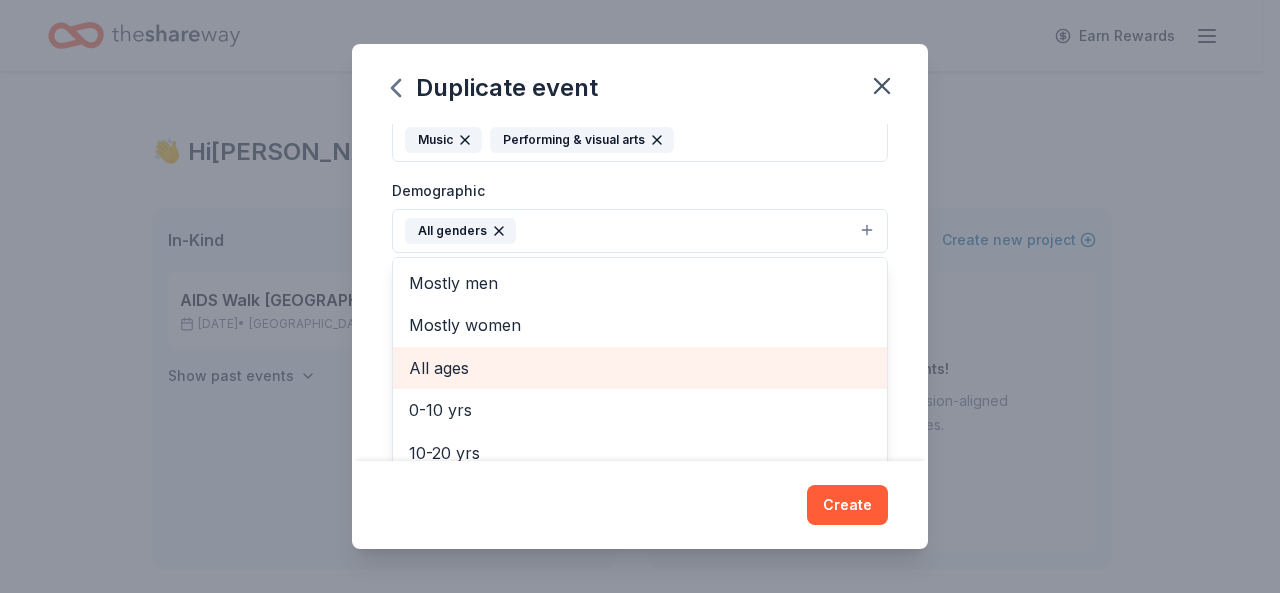 click on "All ages" at bounding box center [640, 368] 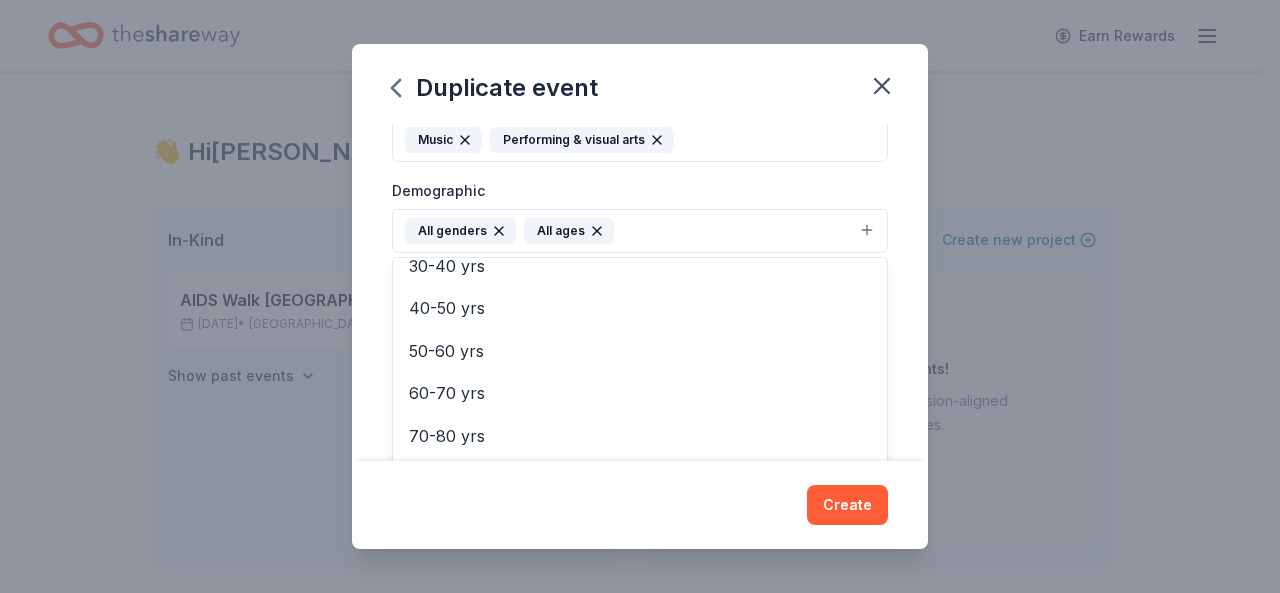 scroll, scrollTop: 236, scrollLeft: 0, axis: vertical 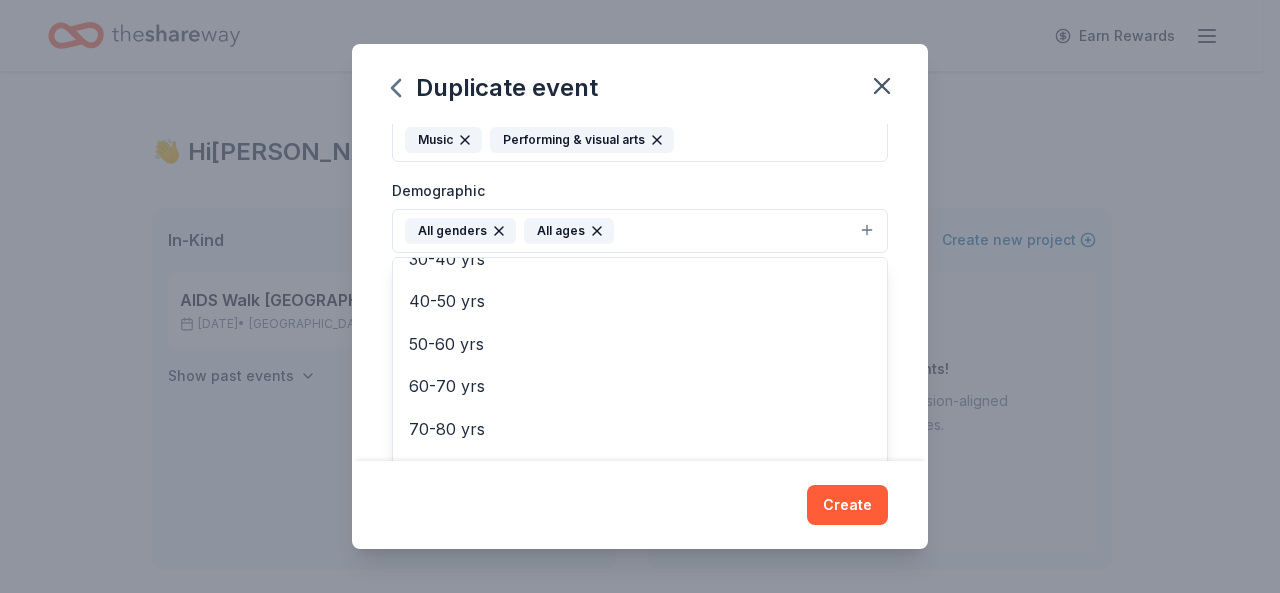 click on "Event name * Angel Awards 2025 17 /100 Event website Attendance * 500 Date * [DATE] ZIP code * 90038 Event type * Fundraiser Food & drink Health & wellness Music Performing & visual arts Demographic All genders All ages Mostly men Mostly women 0-10 yrs 10-20 yrs 20-30 yrs 30-40 yrs 40-50 yrs 50-60 yrs 60-70 yrs 70-80 yrs 80+ yrs We use this information to help brands find events with their target demographic to sponsor their products. Mailing address Apt/unit Description What are you looking for? * Auction & raffle Meals Snacks Desserts Alcohol Beverages Send me reminders Email me reminders of donor application deadlines Recurring event Copy donors Saved Applied Approved Received Declined Not interested All copied donors will be given "saved" status in your new event. Companies that are no longer donating will not be copied." at bounding box center (640, 292) 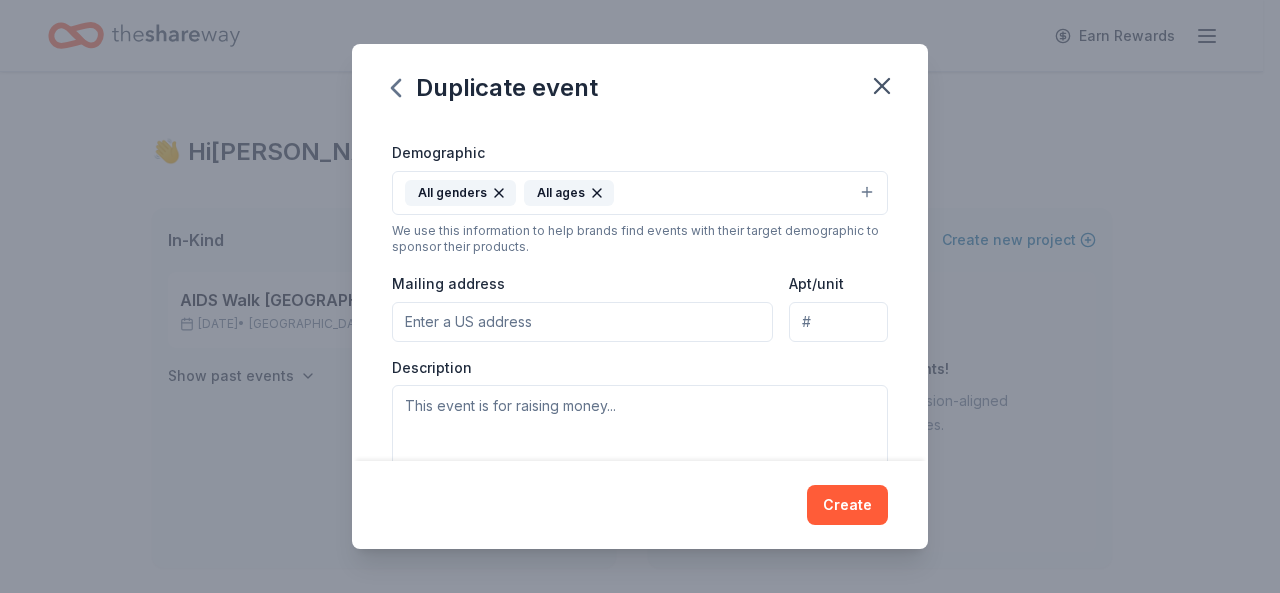 scroll, scrollTop: 408, scrollLeft: 0, axis: vertical 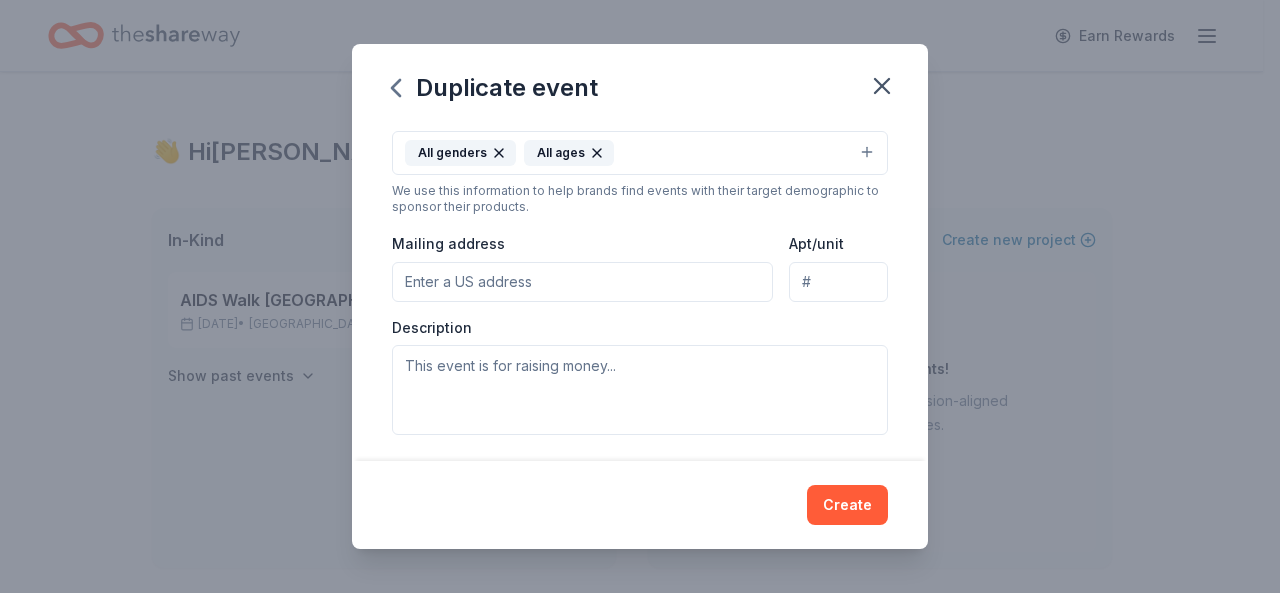 click on "Mailing address" at bounding box center [582, 282] 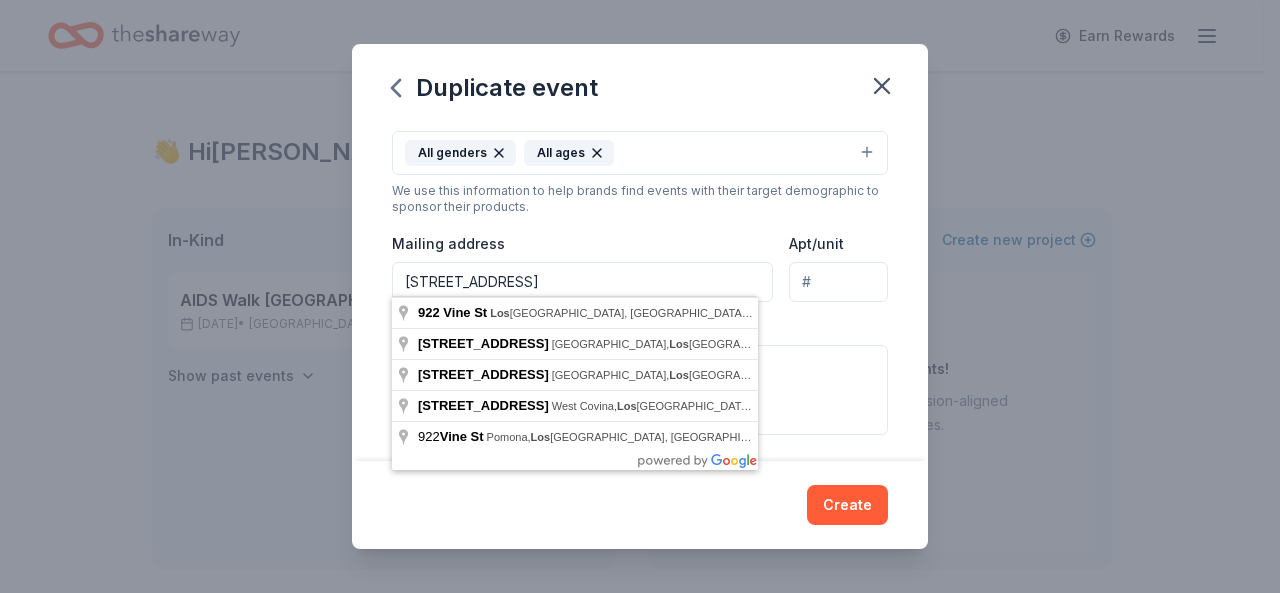 type on "[STREET_ADDRESS]" 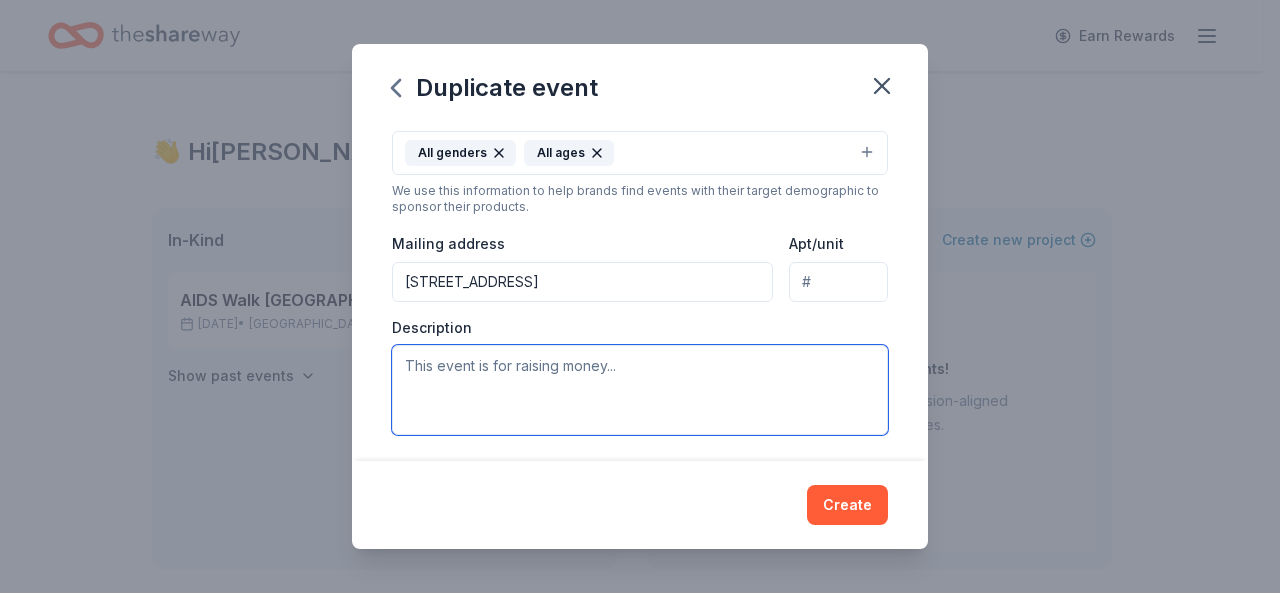 click at bounding box center [640, 390] 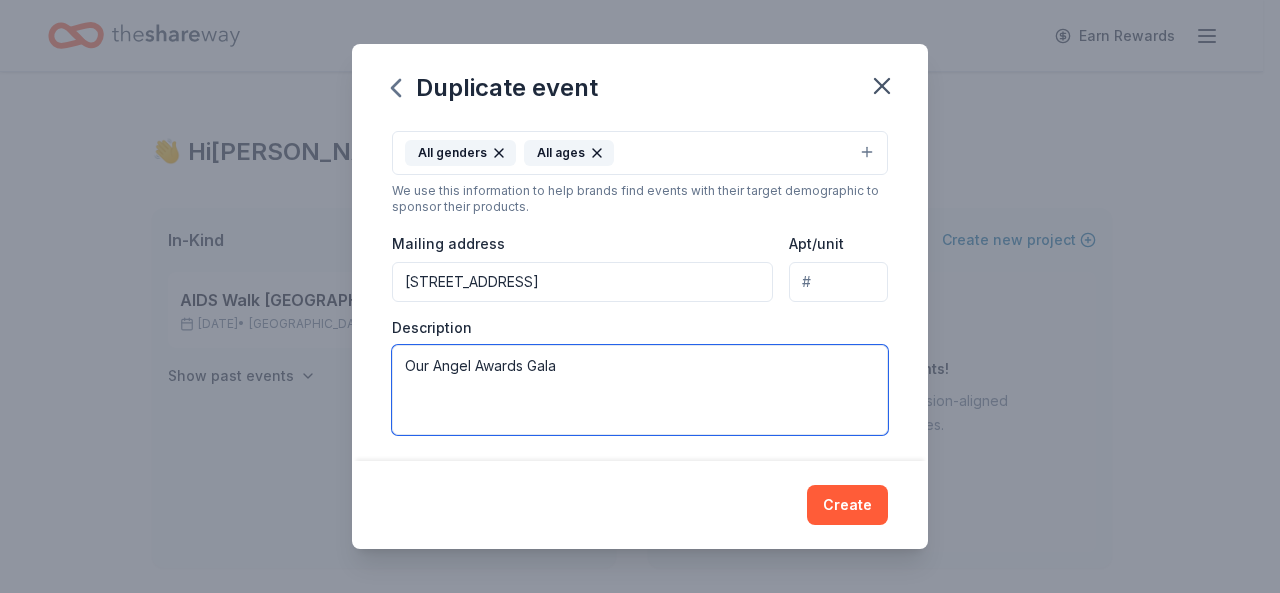 paste on "funds from the event will go directly towards the agency’s operations to purchase food, fuel and other essential supplies for meal deliveries to our most vulnerable neighbors." 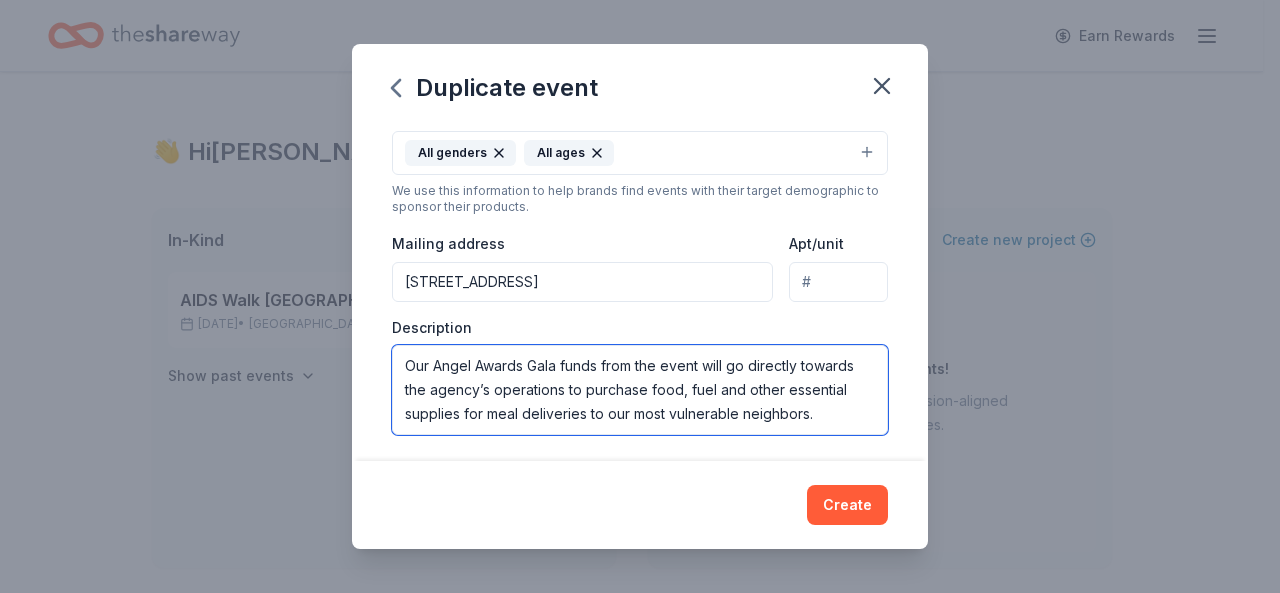 click on "Our Angel Awards Gala funds from the event will go directly towards the agency’s operations to purchase food, fuel and other essential supplies for meal deliveries to our most vulnerable neighbors." at bounding box center [640, 390] 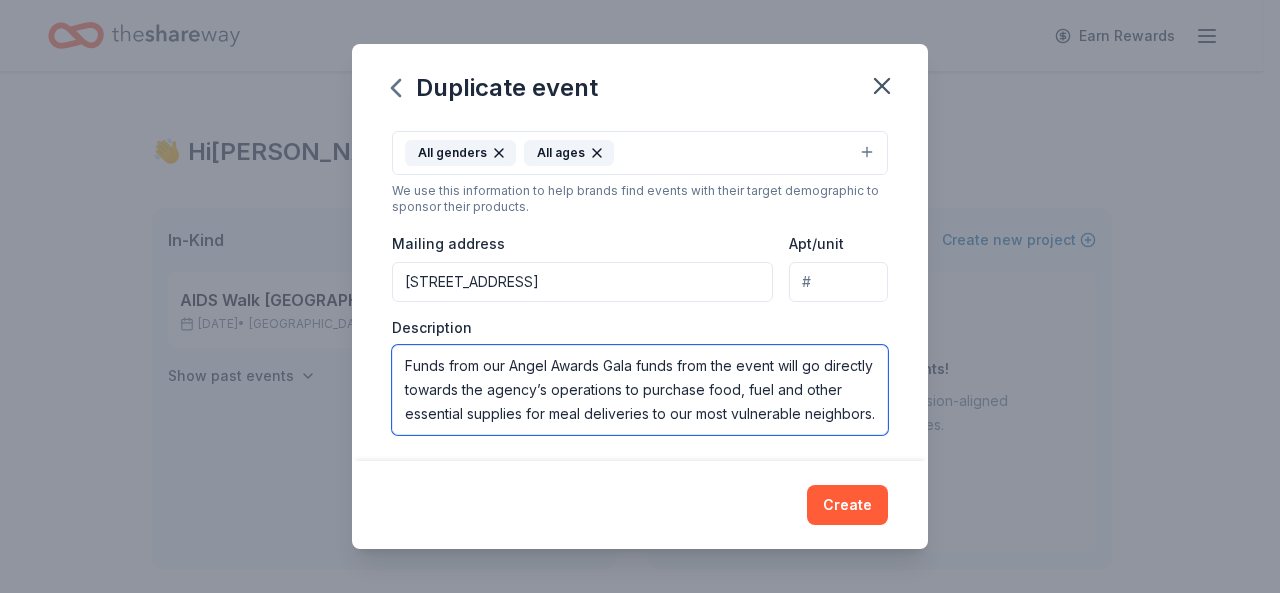 click on "Funds from our Angel Awards Gala funds from the event will go directly towards the agency’s operations to purchase food, fuel and other essential supplies for meal deliveries to our most vulnerable neighbors." at bounding box center [640, 390] 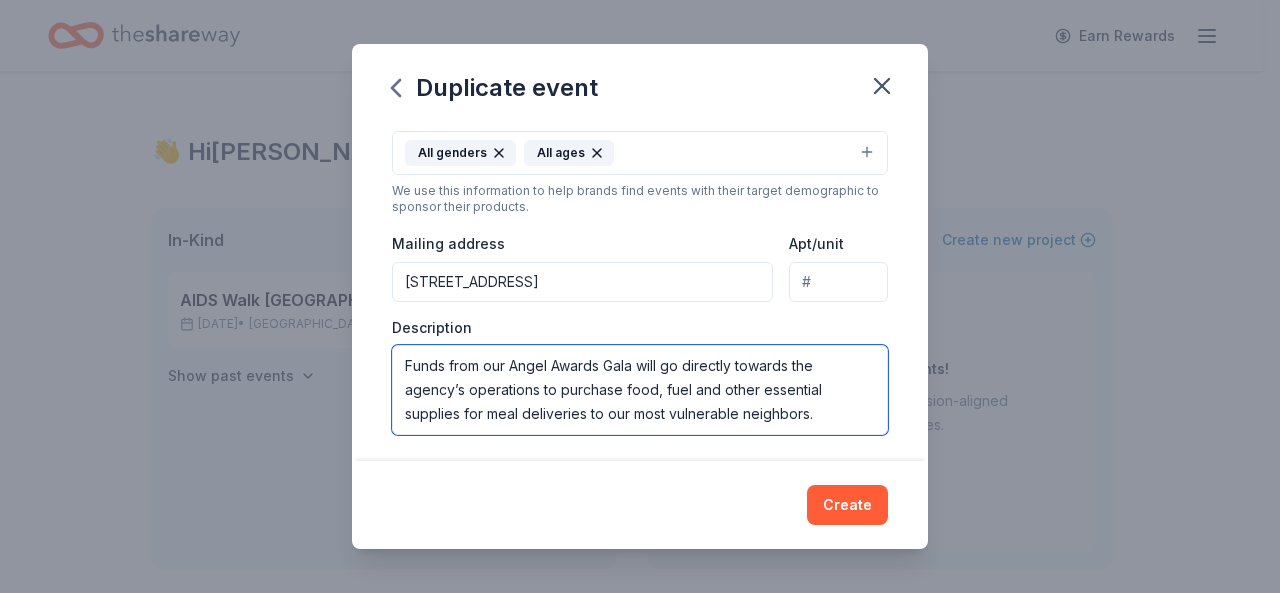 click on "Funds from our Angel Awards Gala will go directly towards the agency’s operations to purchase food, fuel and other essential supplies for meal deliveries to our most vulnerable neighbors." at bounding box center (640, 390) 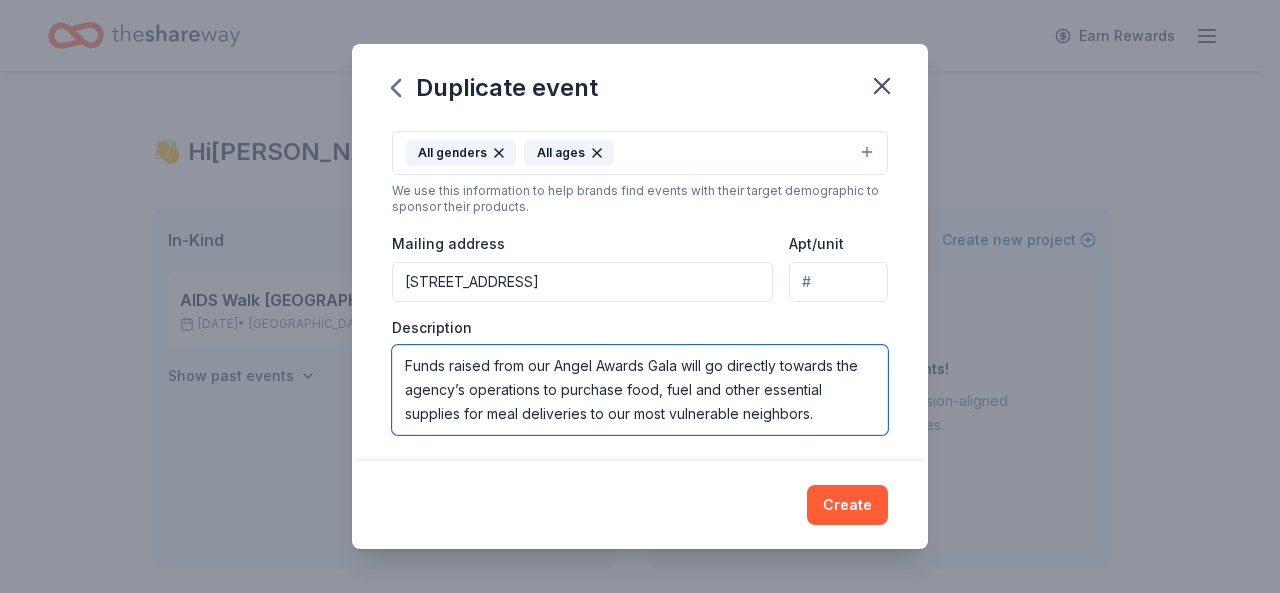 type on "Funds raised from our Angel Awards Gala will go directly towards the agency’s operations to purchase food, fuel and other essential supplies for meal deliveries to our most vulnerable neighbors." 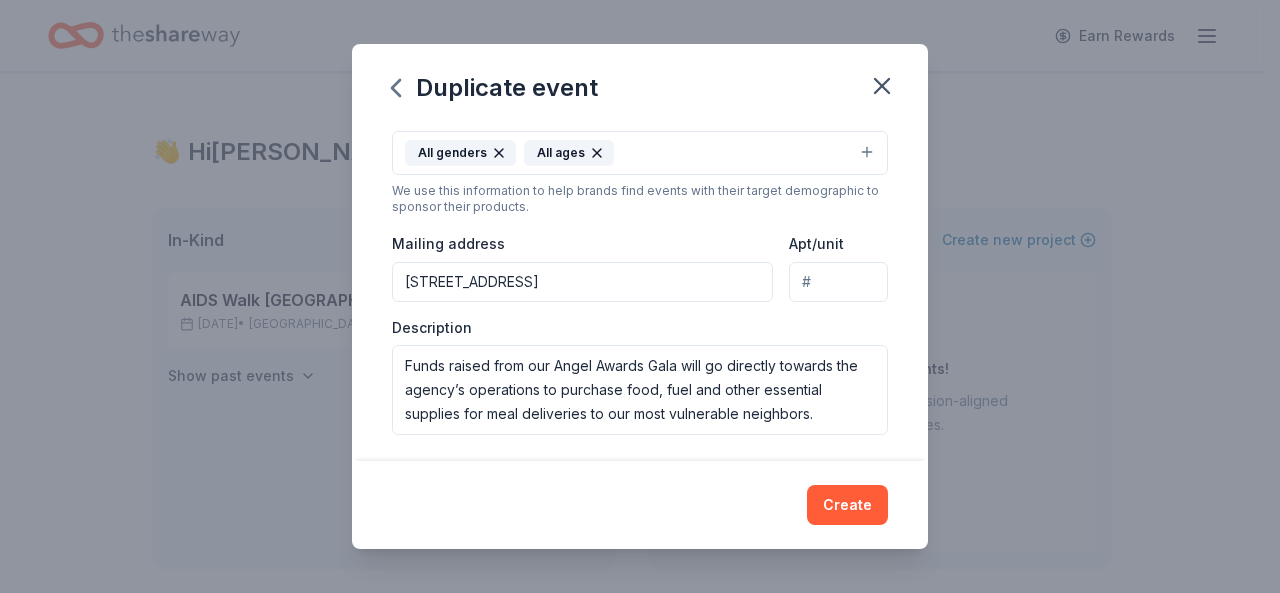 click on "Event name * Angel Awards 2025 17 /100 Event website Attendance * 500 Date * [DATE] ZIP code * 90038 Event type * Fundraiser Food & drink Health & wellness Music Performing & visual arts Demographic All genders All ages We use this information to help brands find events with their target demographic to sponsor their products. Mailing address [STREET_ADDRESS] Apt/unit Description Funds raised from our Angel Awards Gala will go directly towards the agency’s operations to purchase food, fuel and other essential supplies for meal deliveries to our most vulnerable neighbors.  What are you looking for? * Auction & raffle Meals Snacks Desserts Alcohol Beverages Send me reminders Email me reminders of donor application deadlines Recurring event Copy donors Saved Applied Approved Received Declined Not interested All copied donors will be given "saved" status in your new event. Companies that are no longer donating will not be copied." at bounding box center [640, 292] 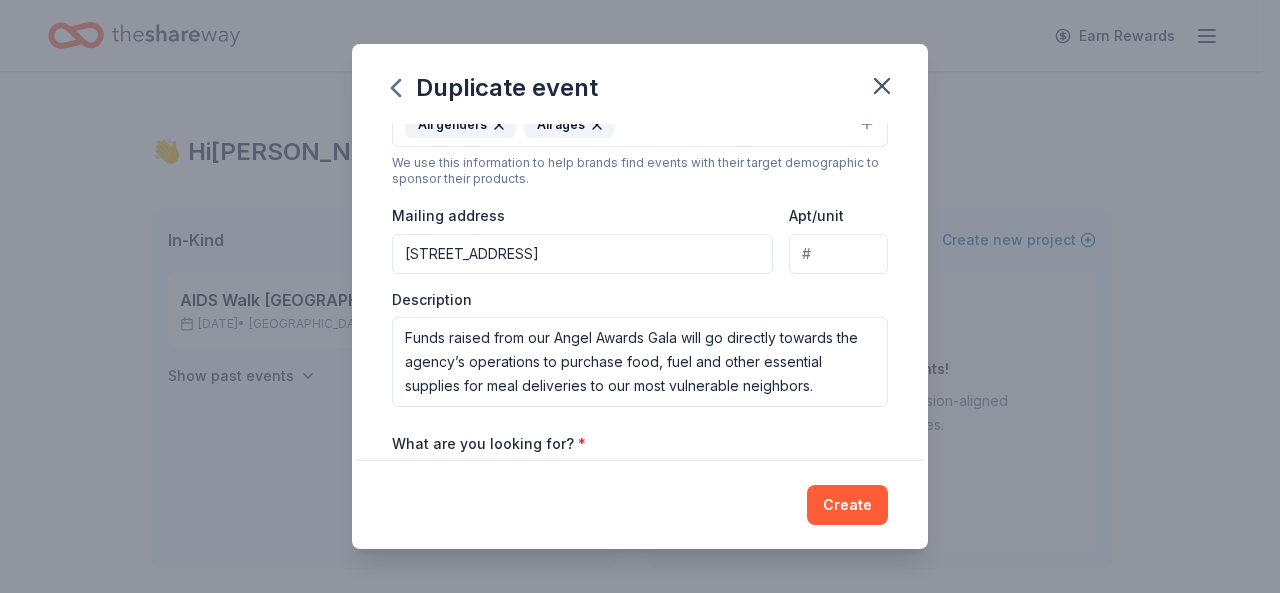 scroll, scrollTop: 582, scrollLeft: 0, axis: vertical 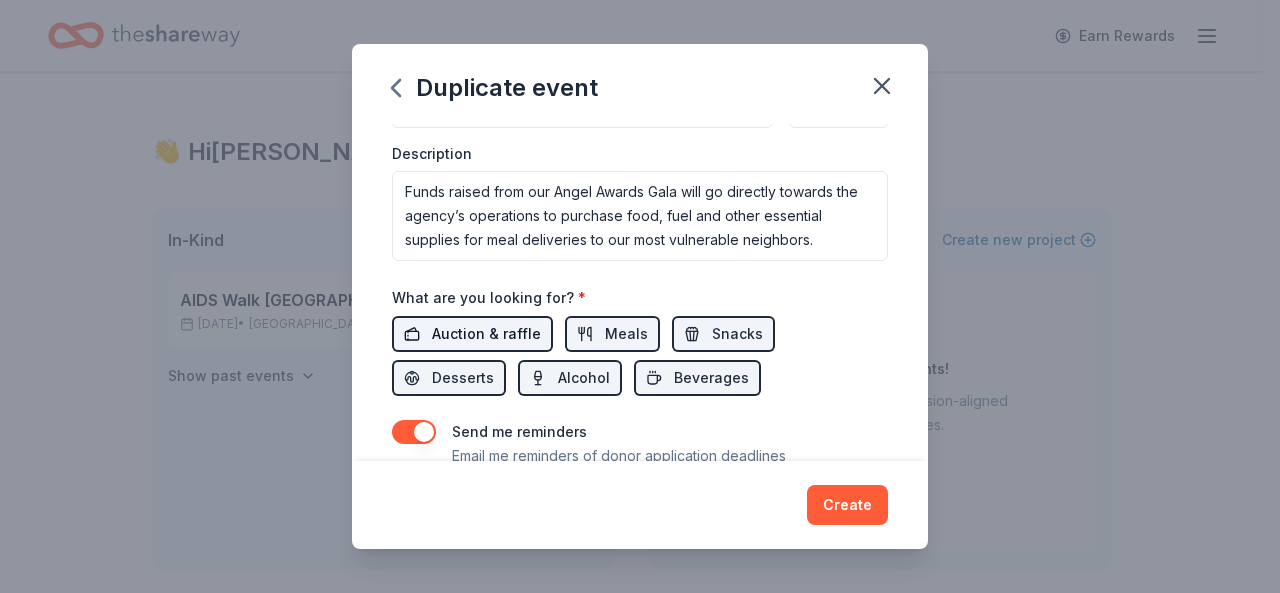 click on "Auction & raffle" at bounding box center (486, 334) 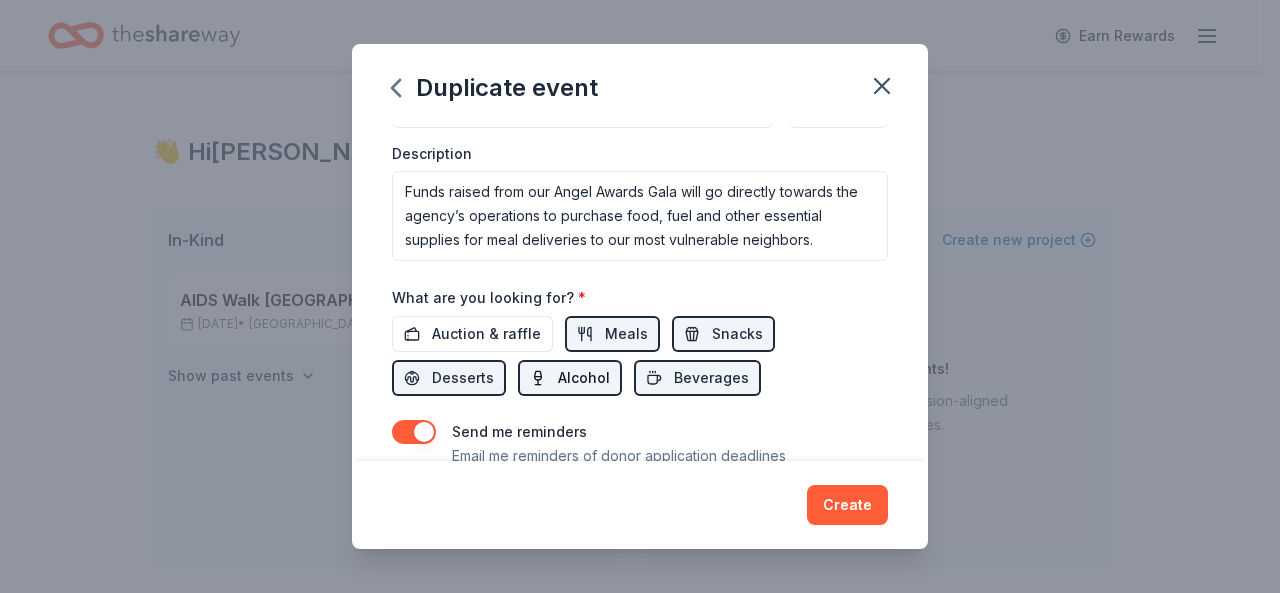click on "Alcohol" at bounding box center (584, 378) 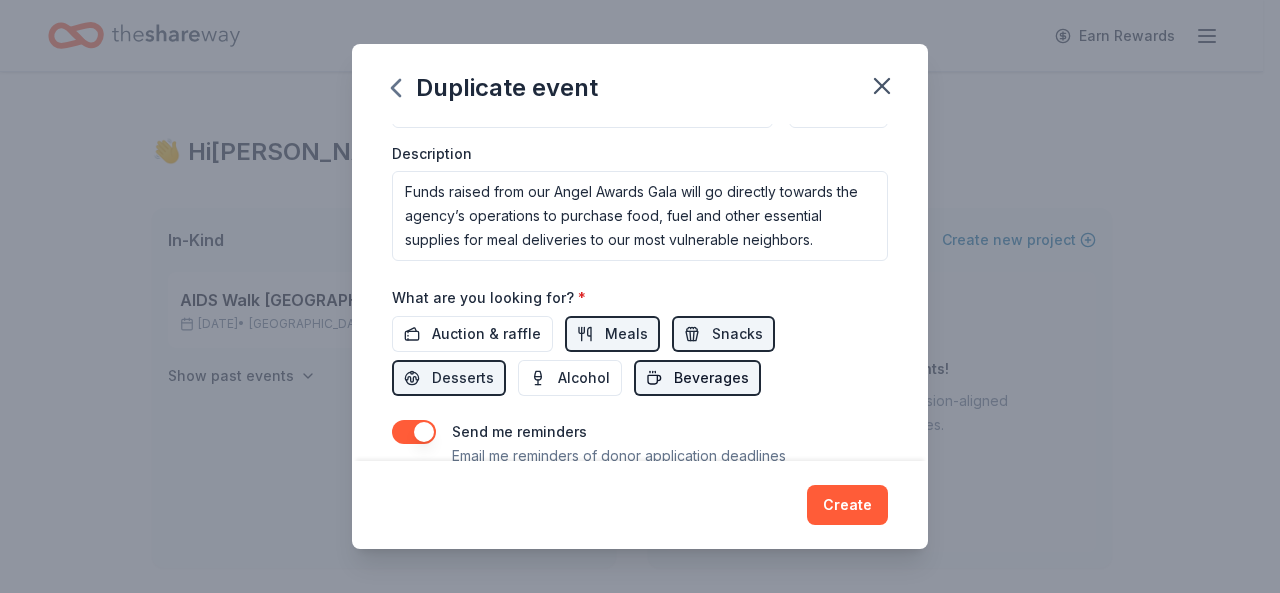 click on "Beverages" at bounding box center (697, 378) 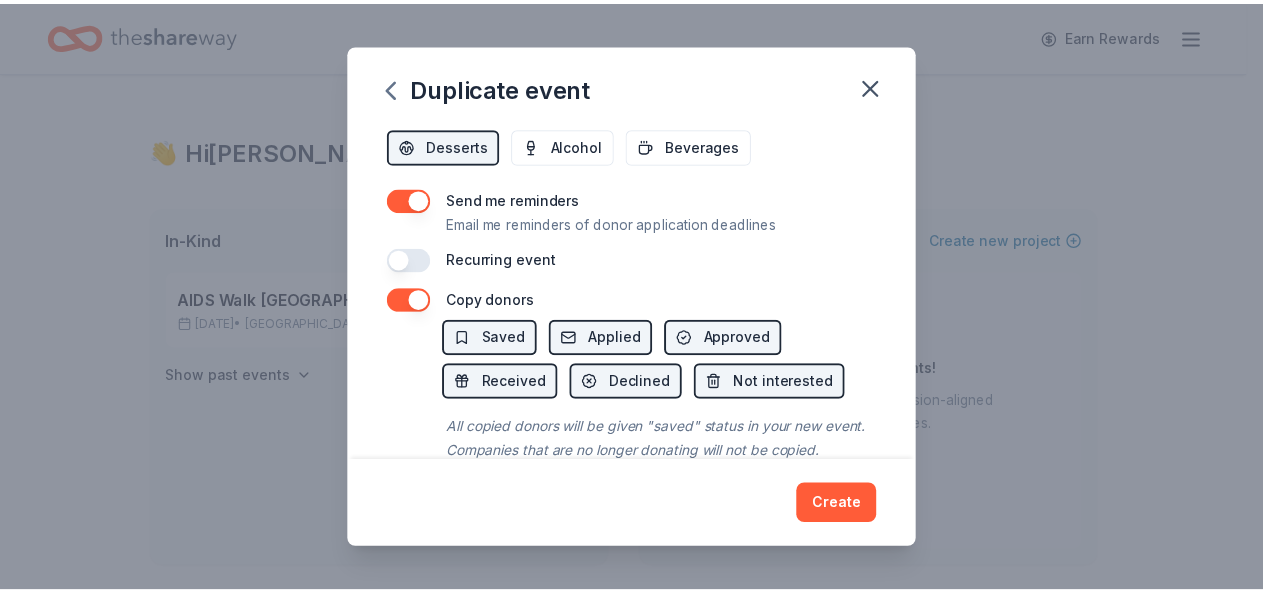 scroll, scrollTop: 870, scrollLeft: 0, axis: vertical 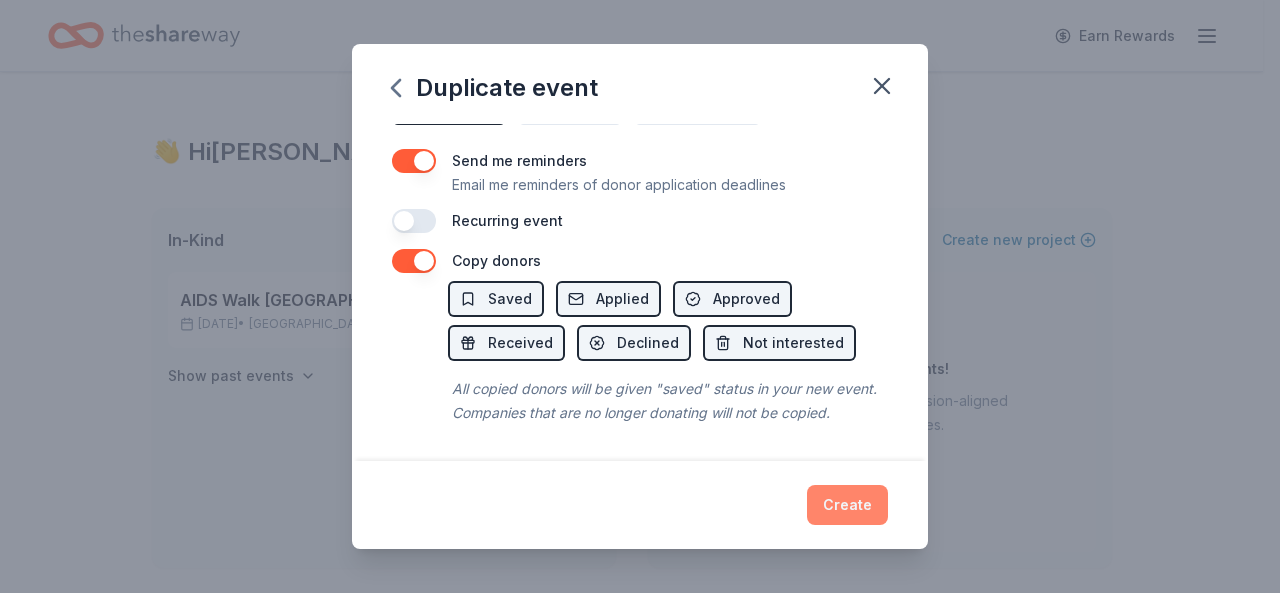 click on "Create" at bounding box center (847, 505) 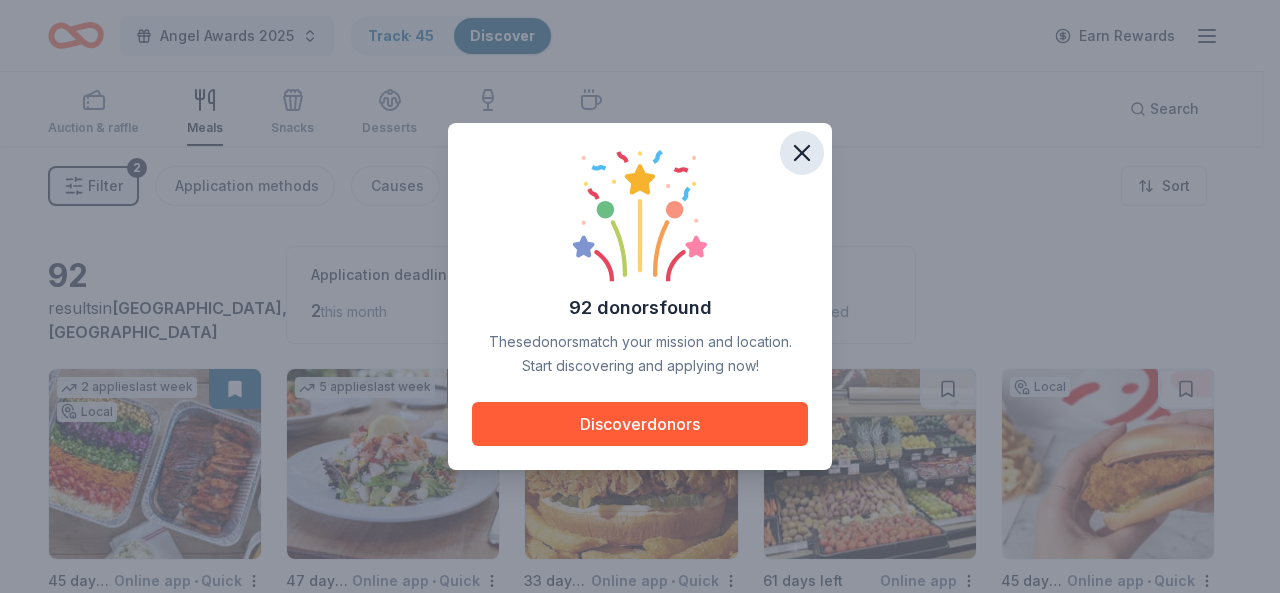 click 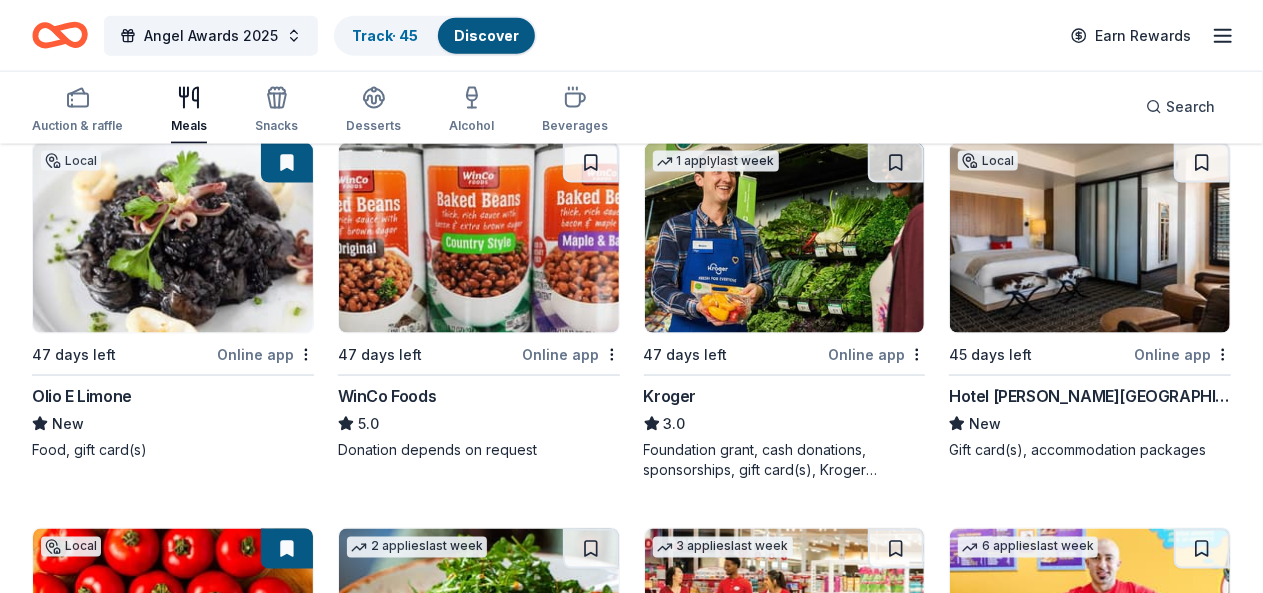 scroll, scrollTop: 1368, scrollLeft: 0, axis: vertical 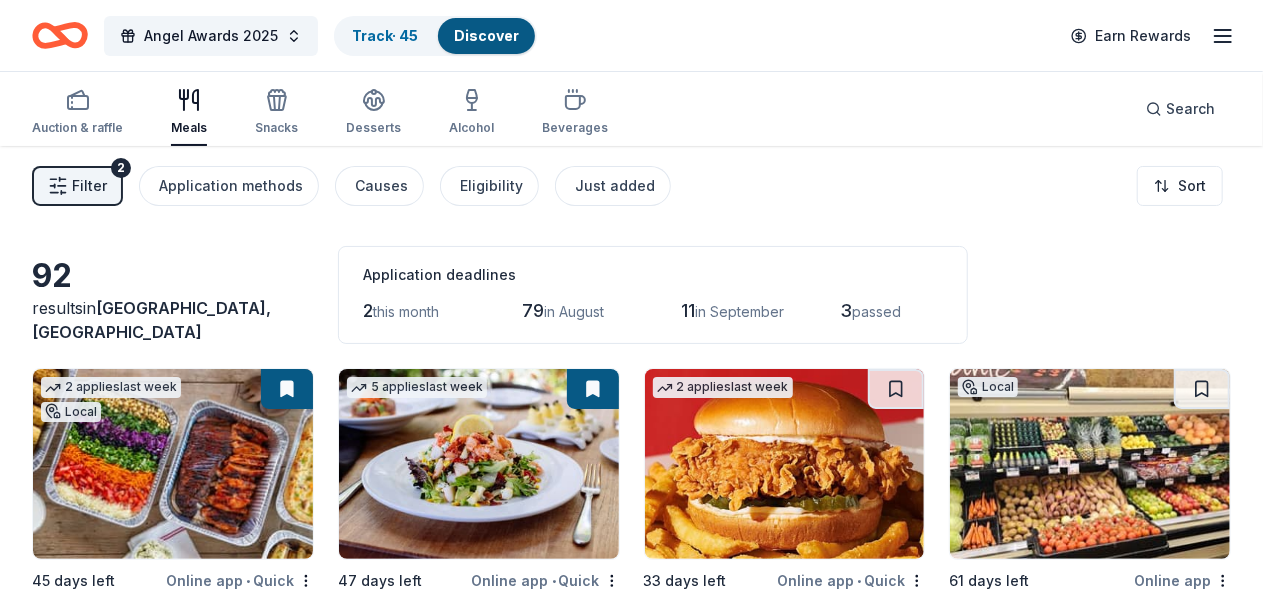 click on "passed" at bounding box center [876, 311] 